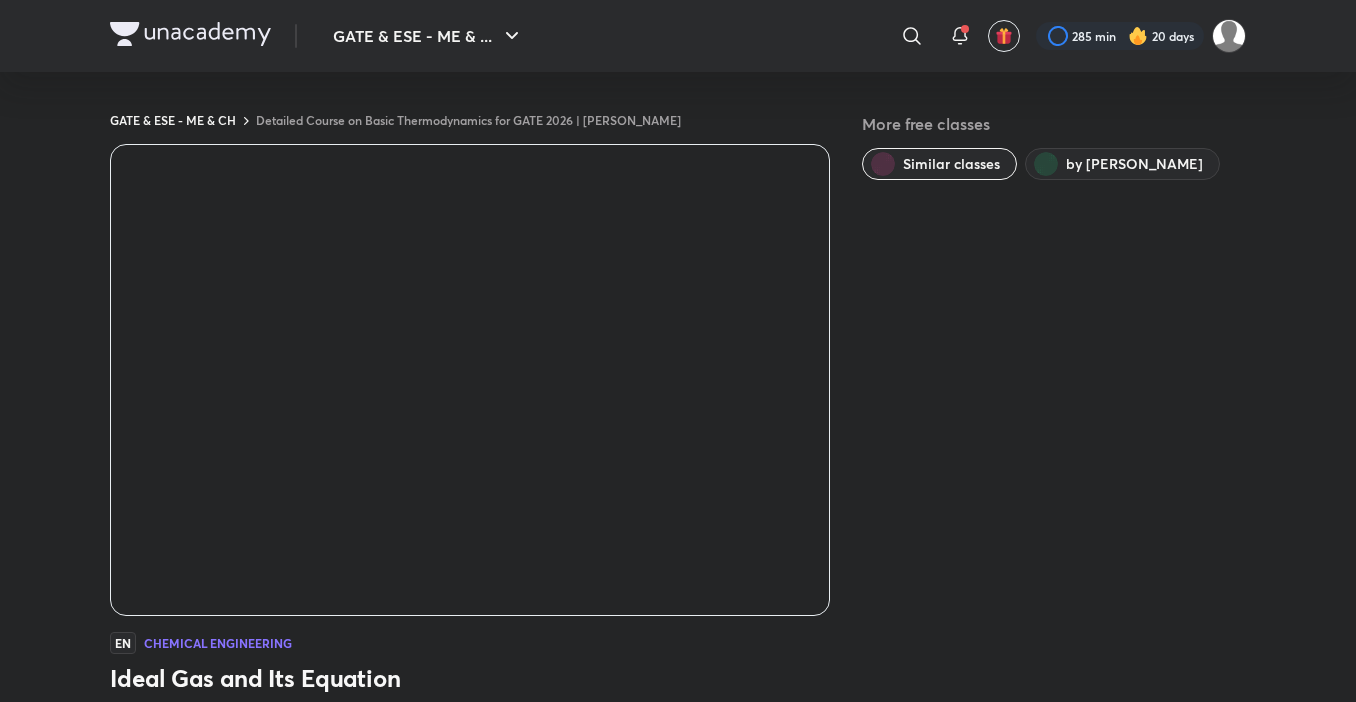 scroll, scrollTop: 1217, scrollLeft: 0, axis: vertical 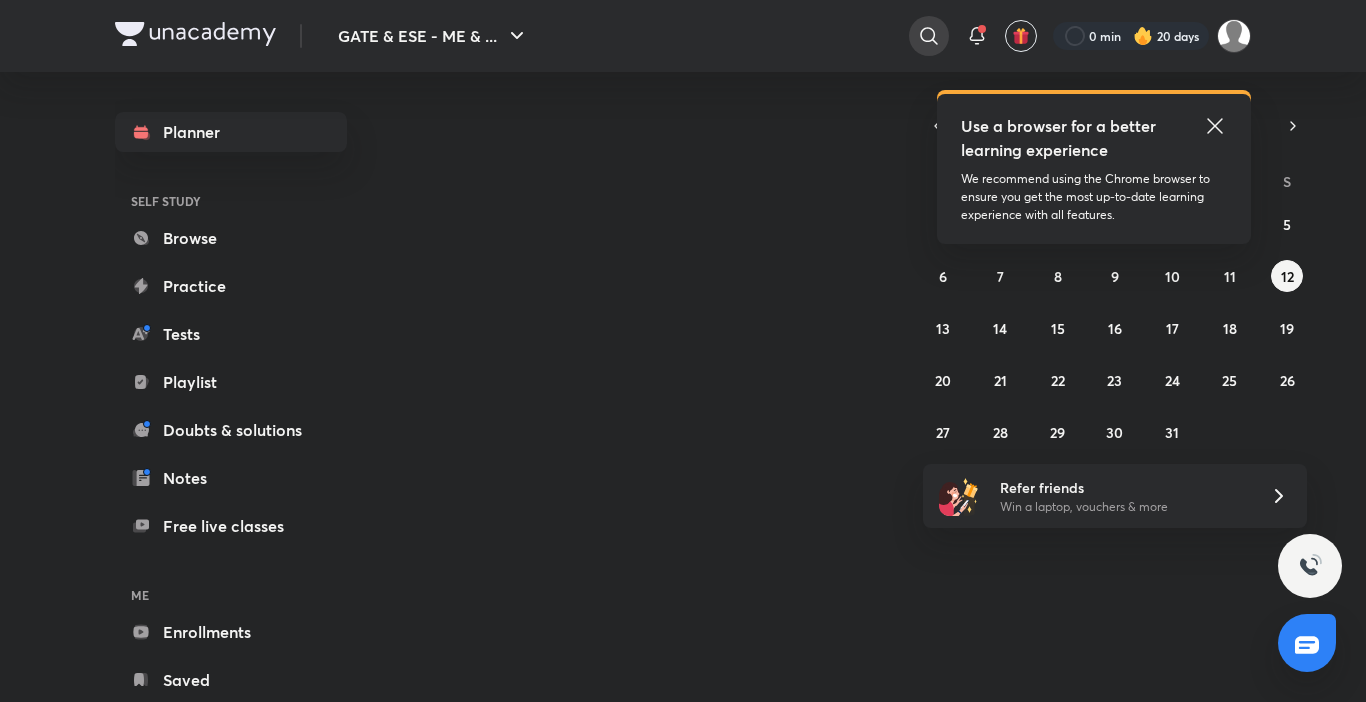 click 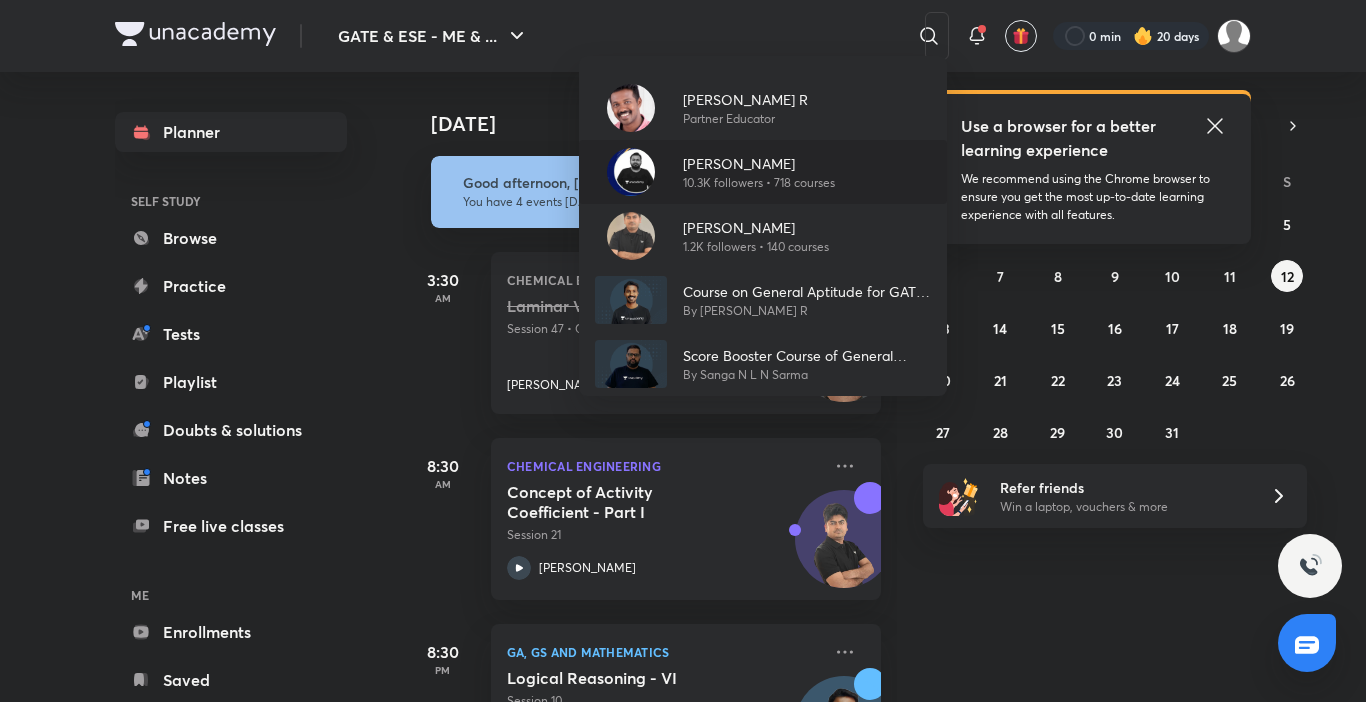 click on "[PERSON_NAME]" at bounding box center [759, 163] 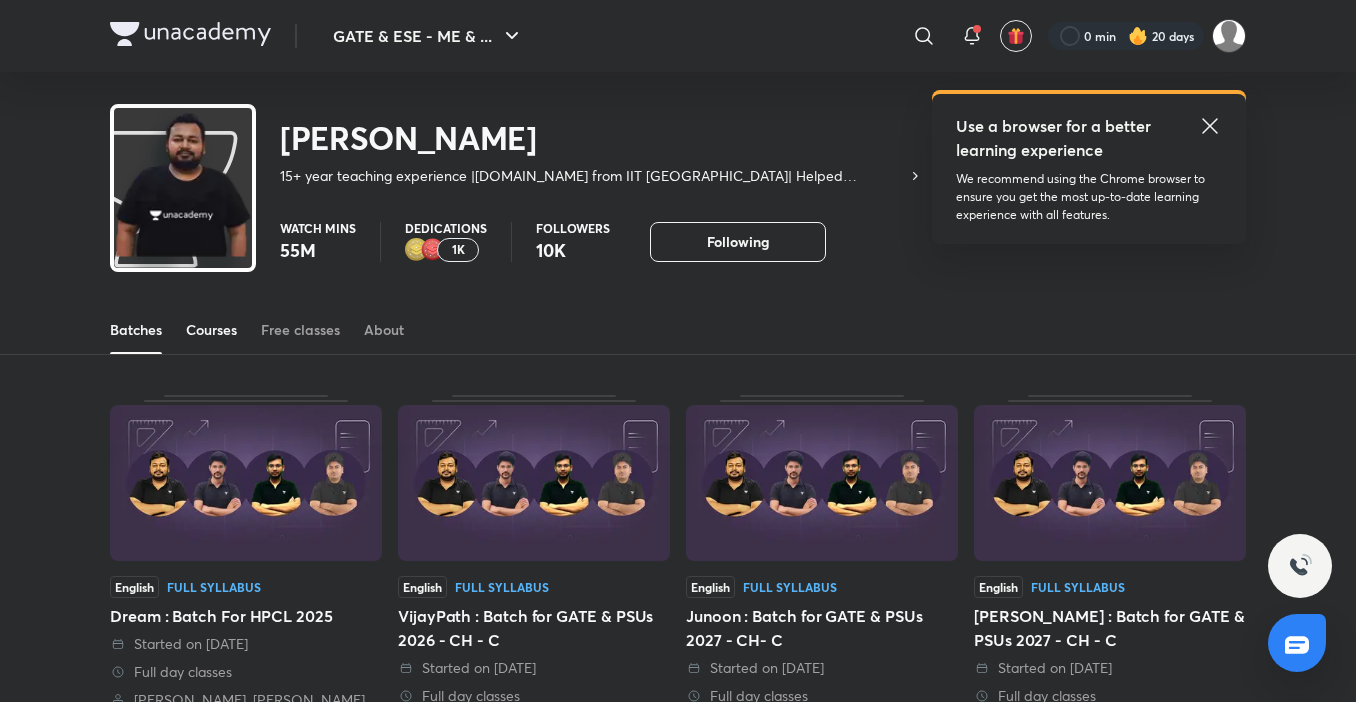 click on "Courses" at bounding box center (211, 330) 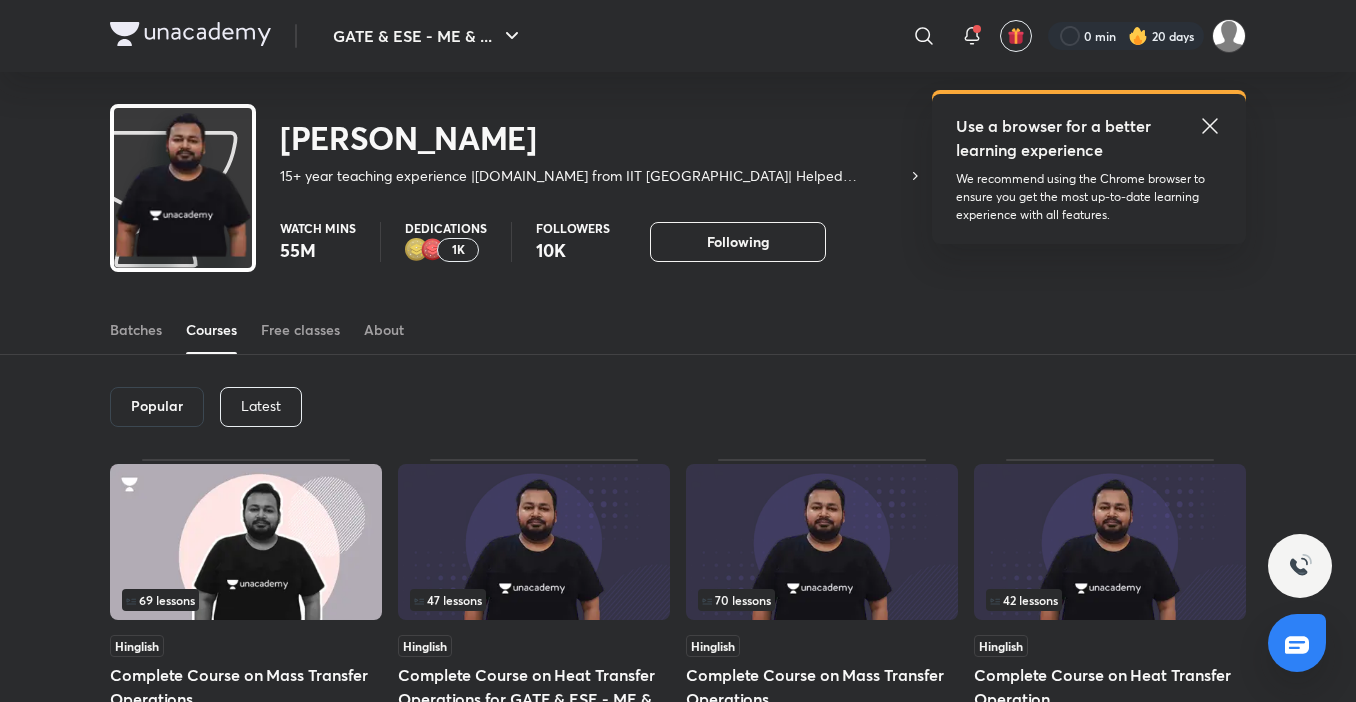 click on "Courses" at bounding box center (211, 330) 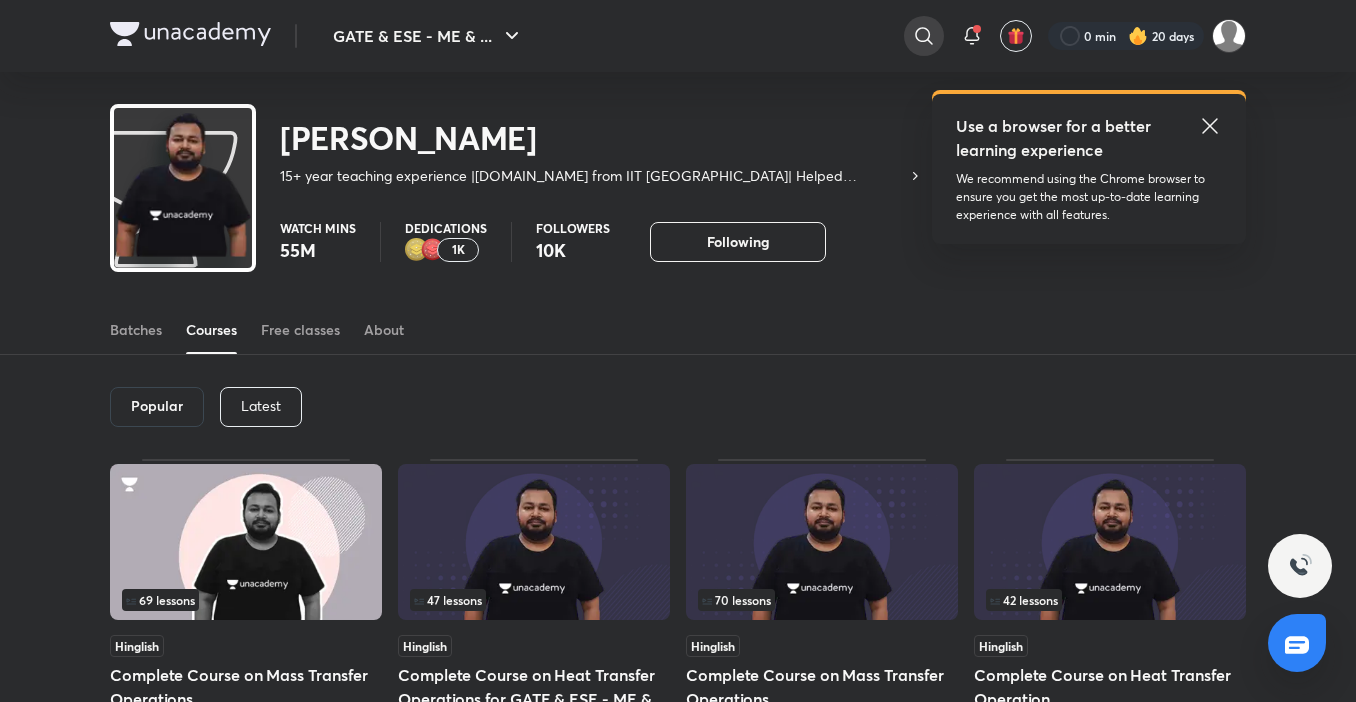 click at bounding box center (924, 36) 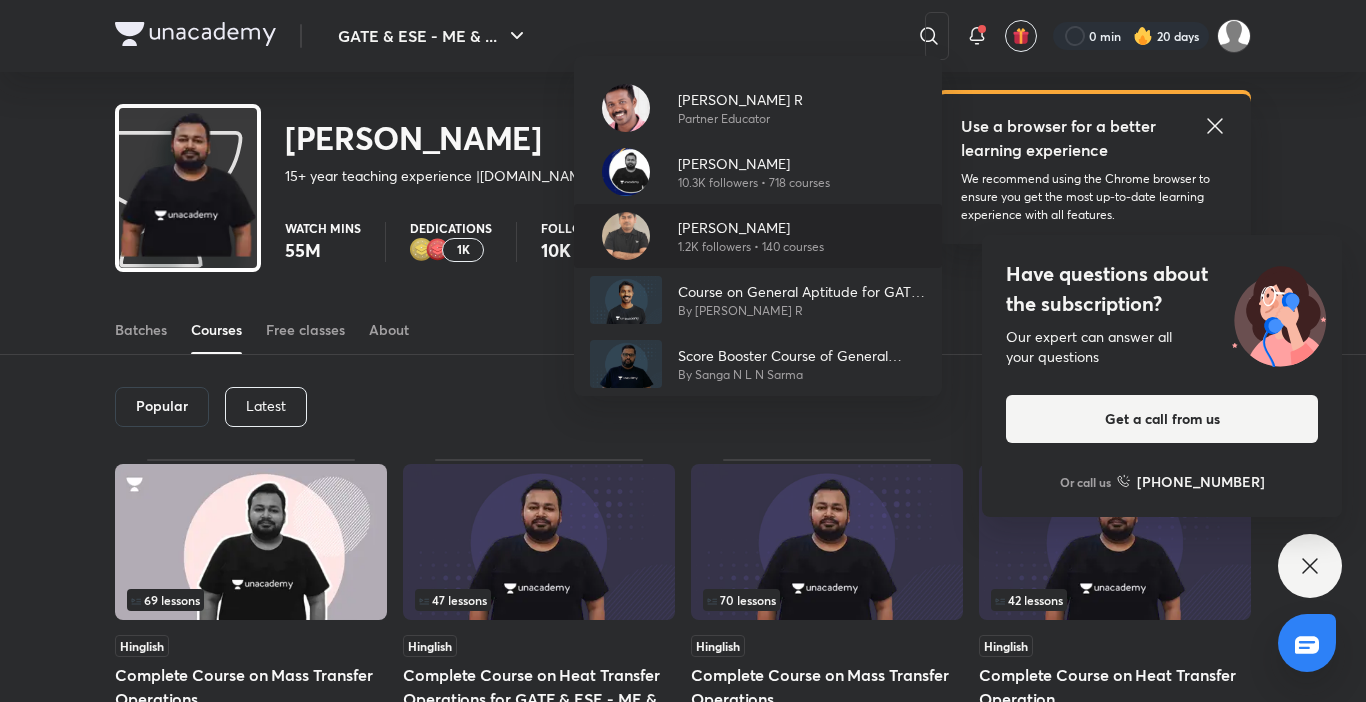 click on "[PERSON_NAME]" at bounding box center [751, 227] 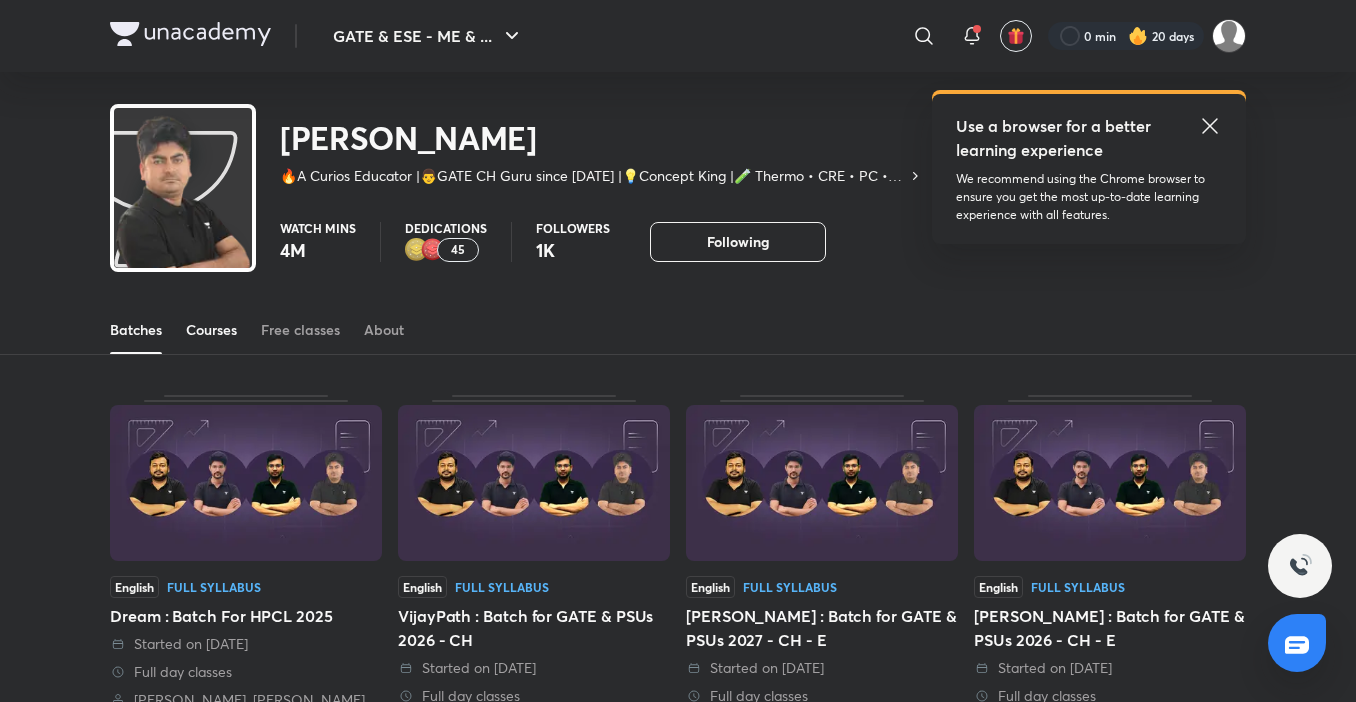click on "Courses" at bounding box center (211, 330) 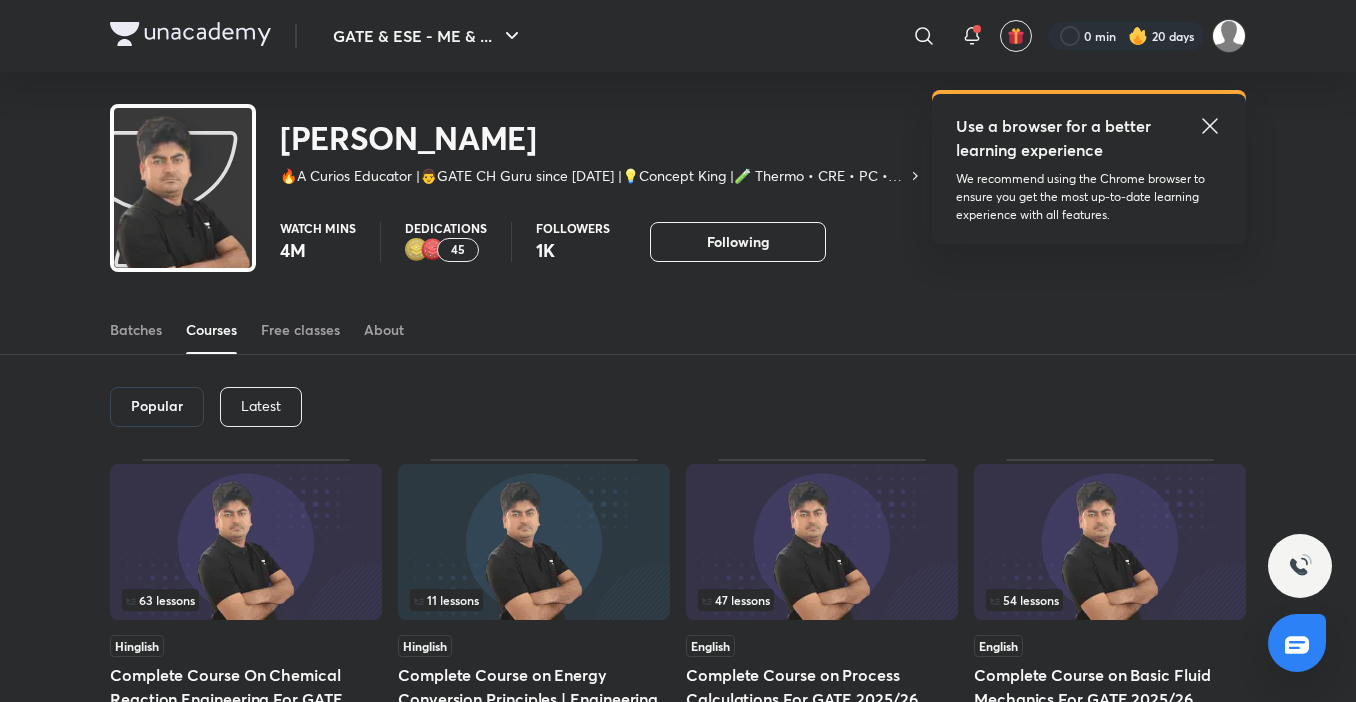 click on "Latest" at bounding box center [261, 406] 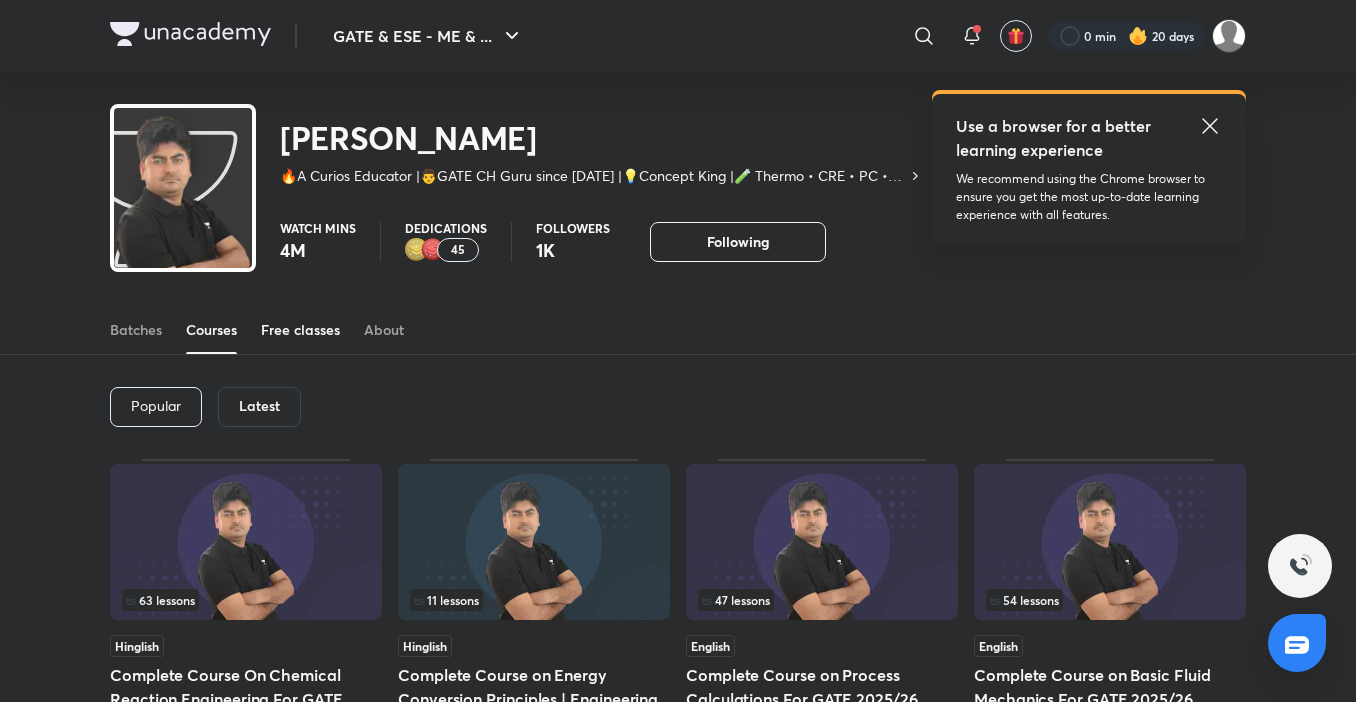 click on "Free classes" at bounding box center (300, 330) 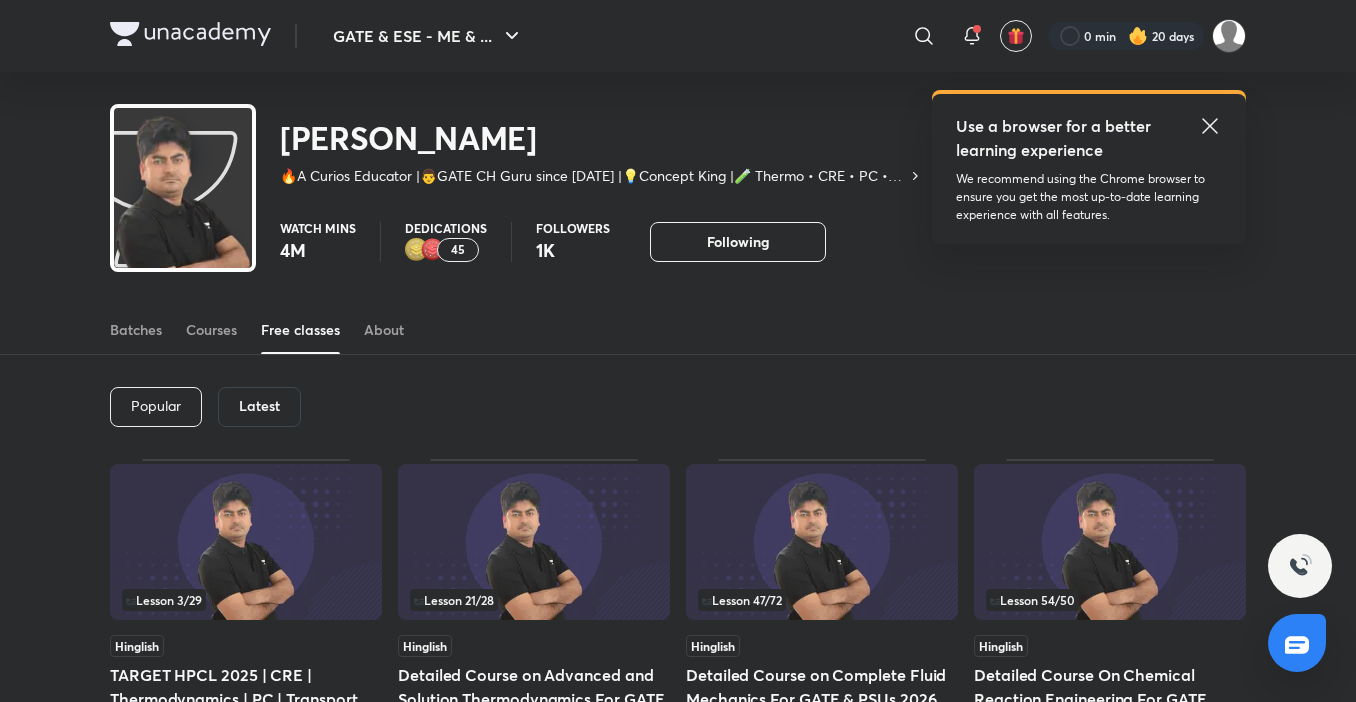click on "Free classes" at bounding box center [300, 330] 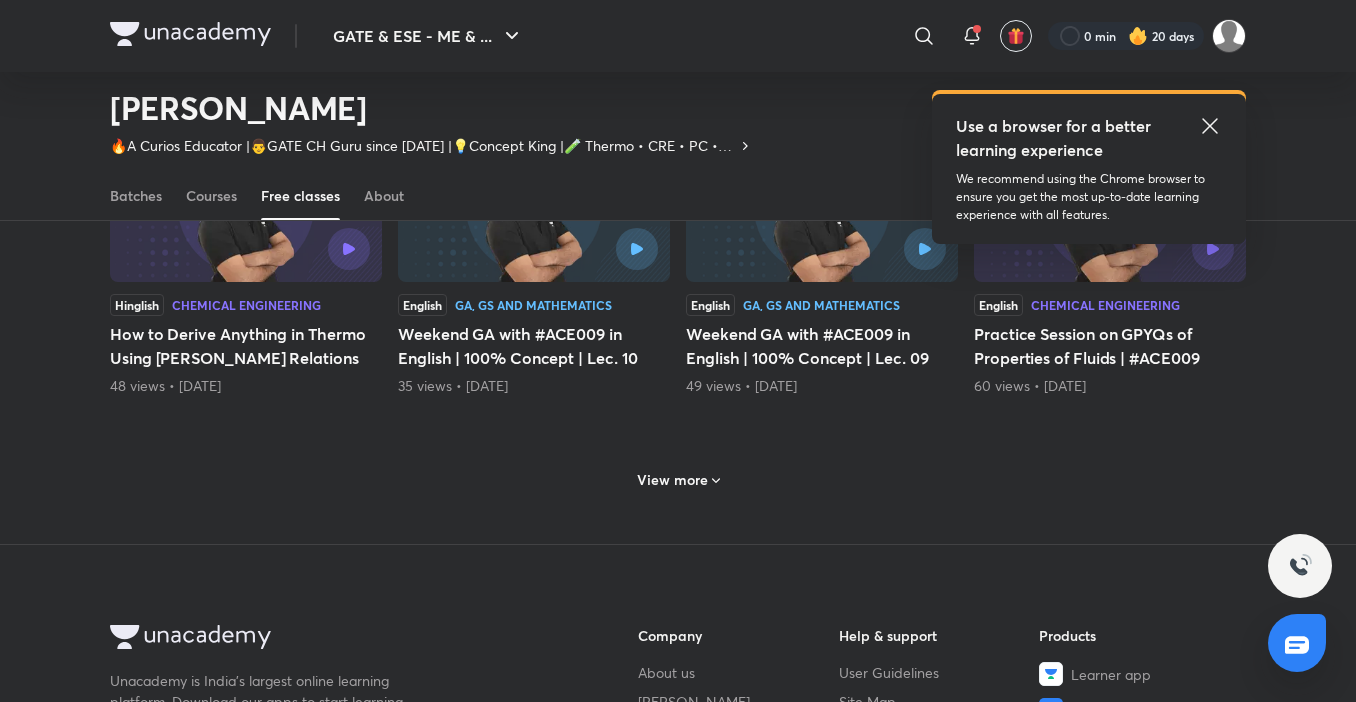 scroll, scrollTop: 960, scrollLeft: 0, axis: vertical 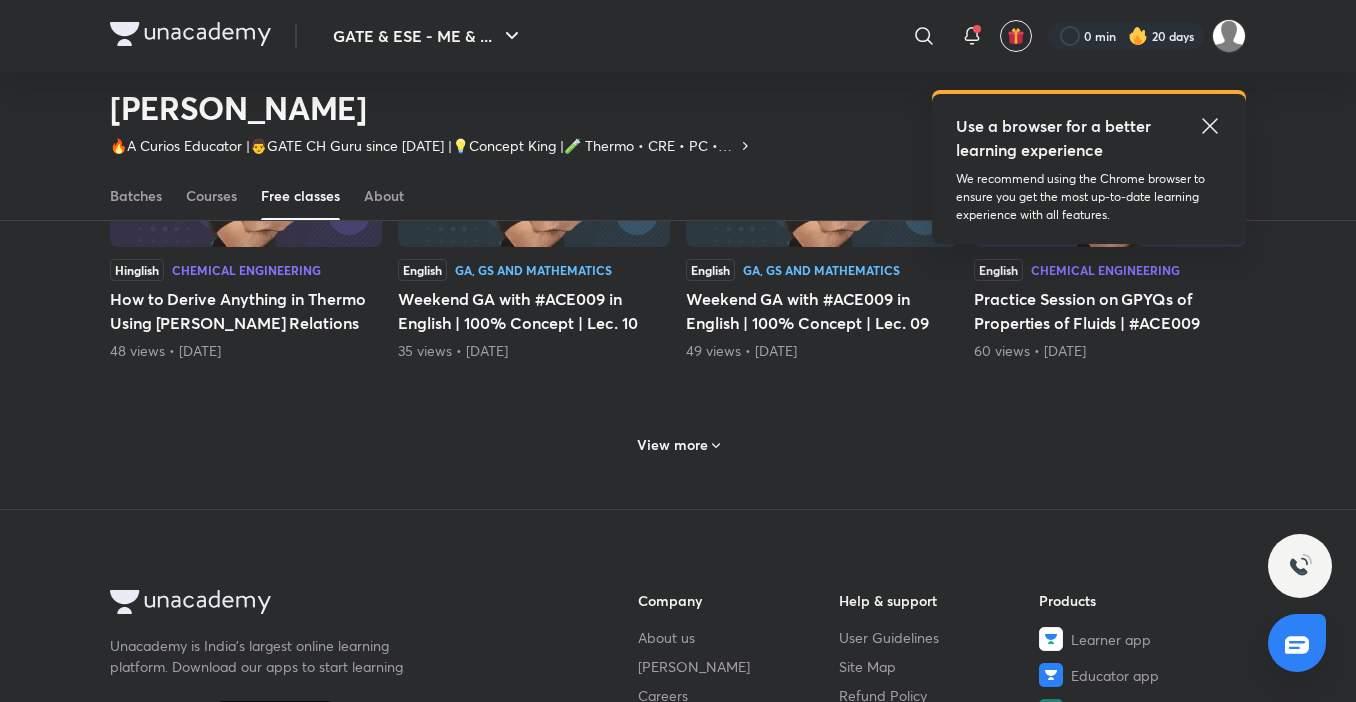 click on "View more" at bounding box center (672, 445) 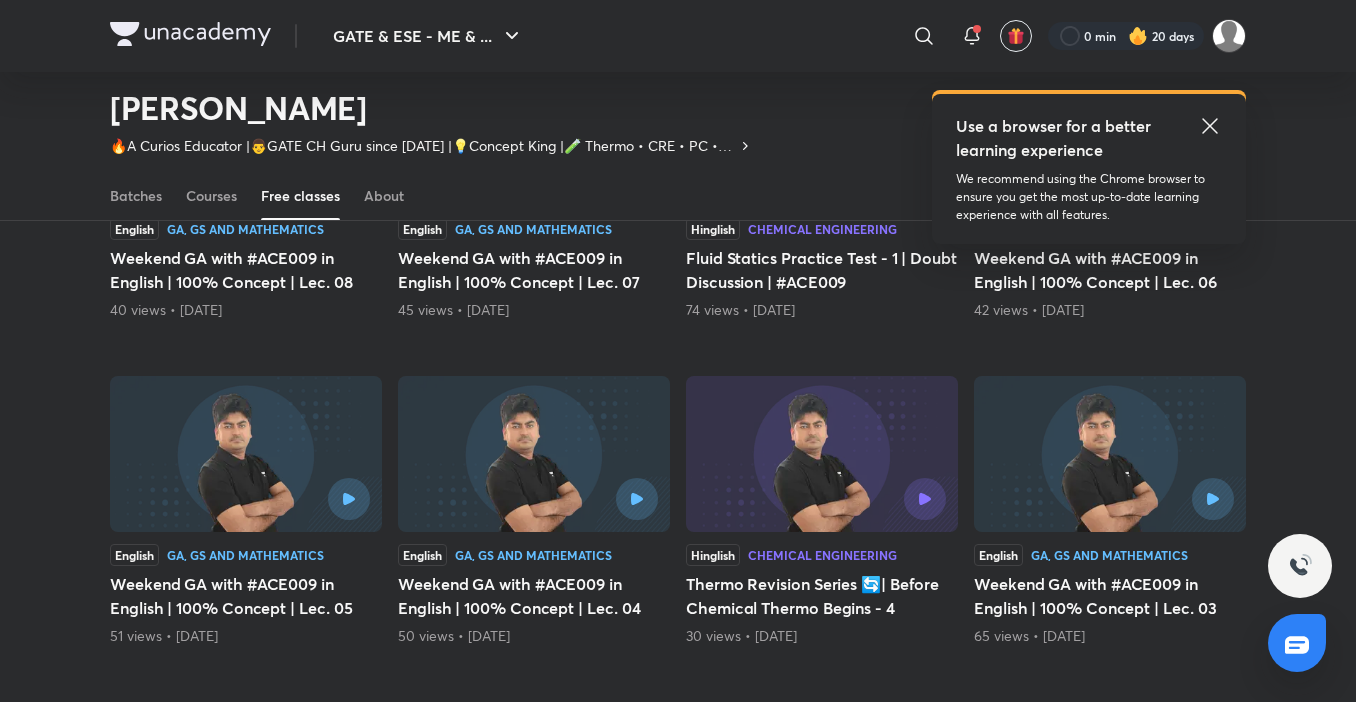 scroll, scrollTop: 1360, scrollLeft: 0, axis: vertical 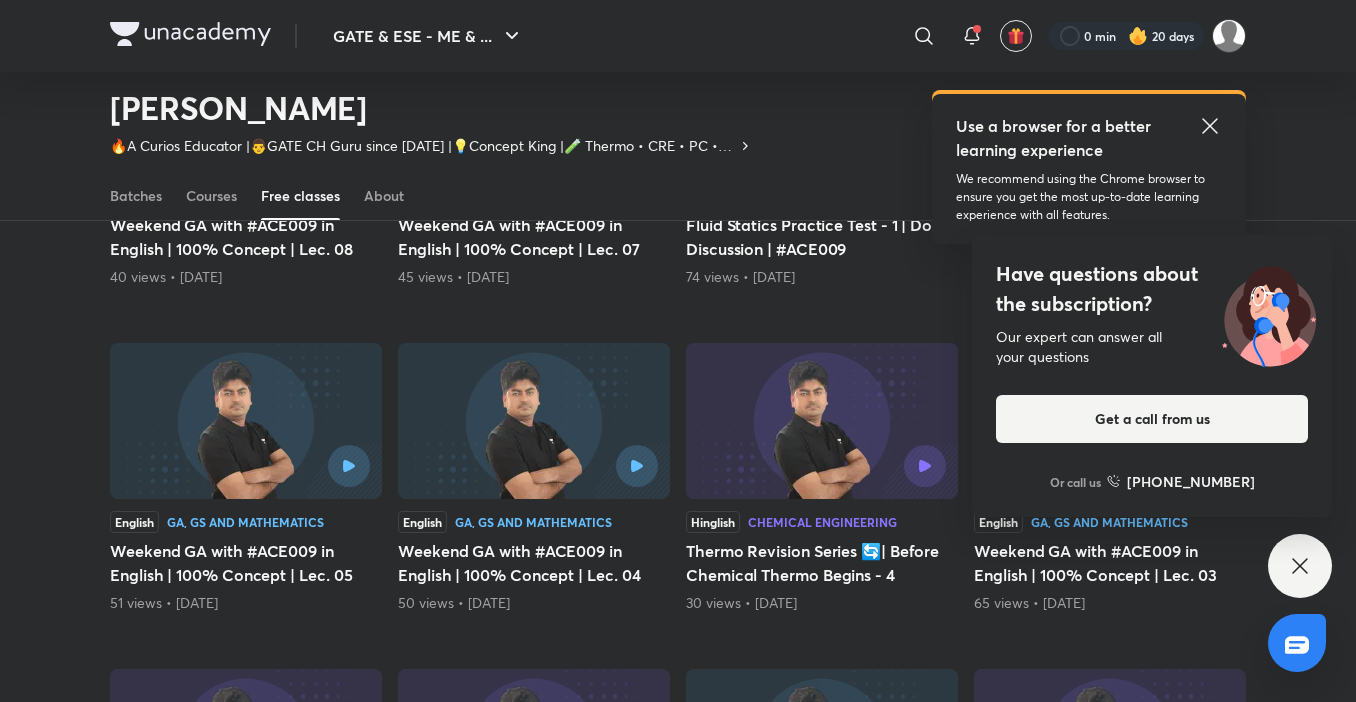 click at bounding box center [534, 421] 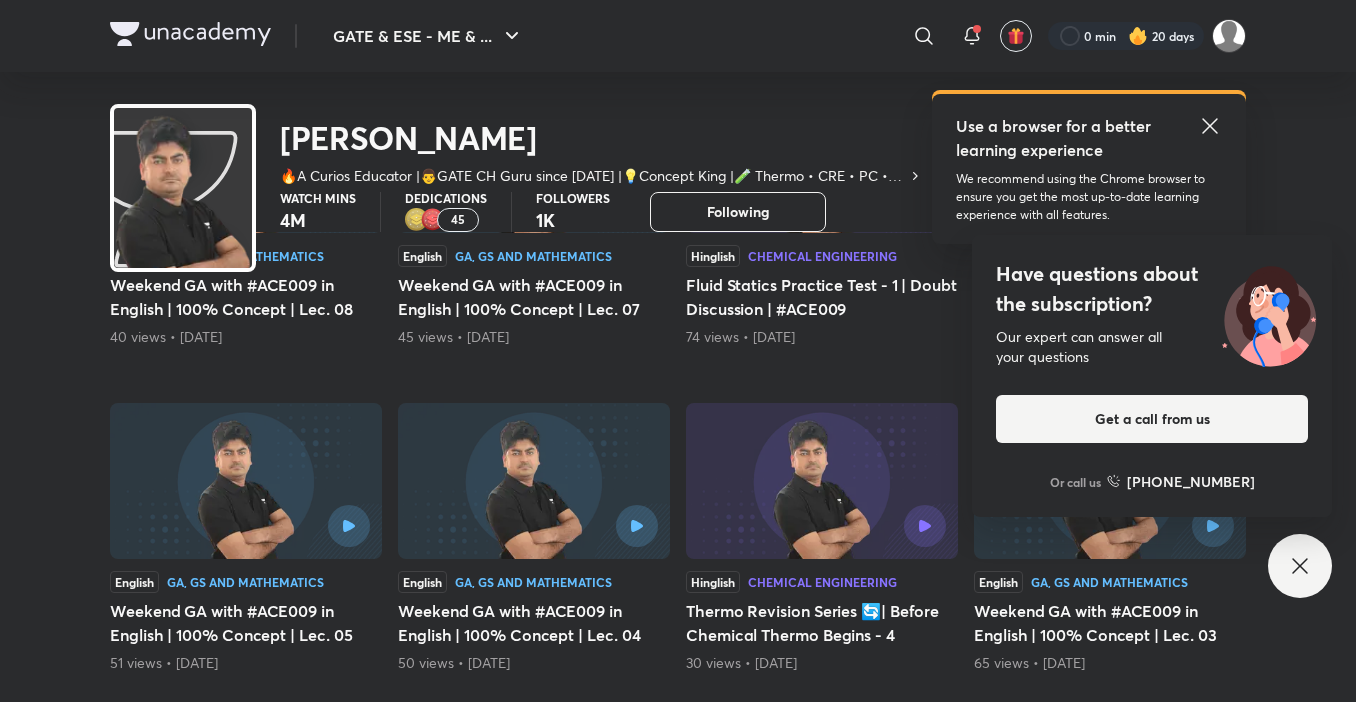 scroll, scrollTop: 0, scrollLeft: 0, axis: both 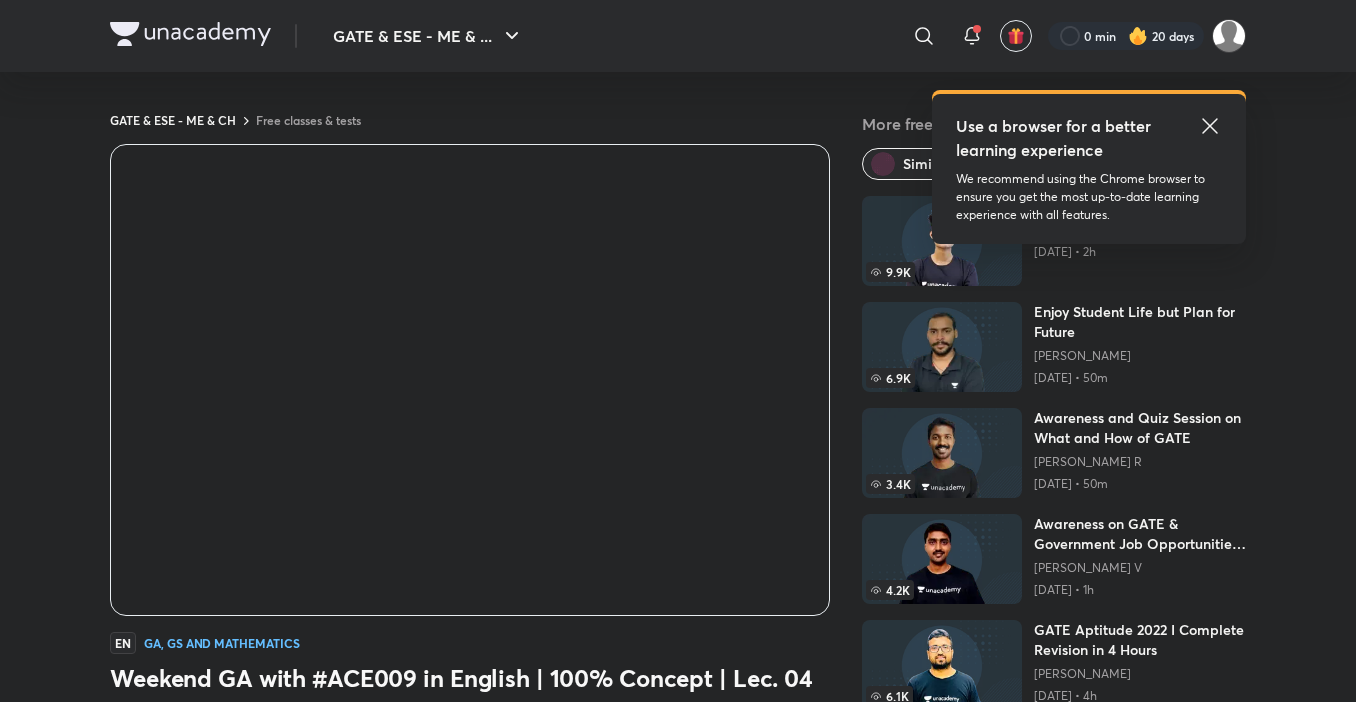 click 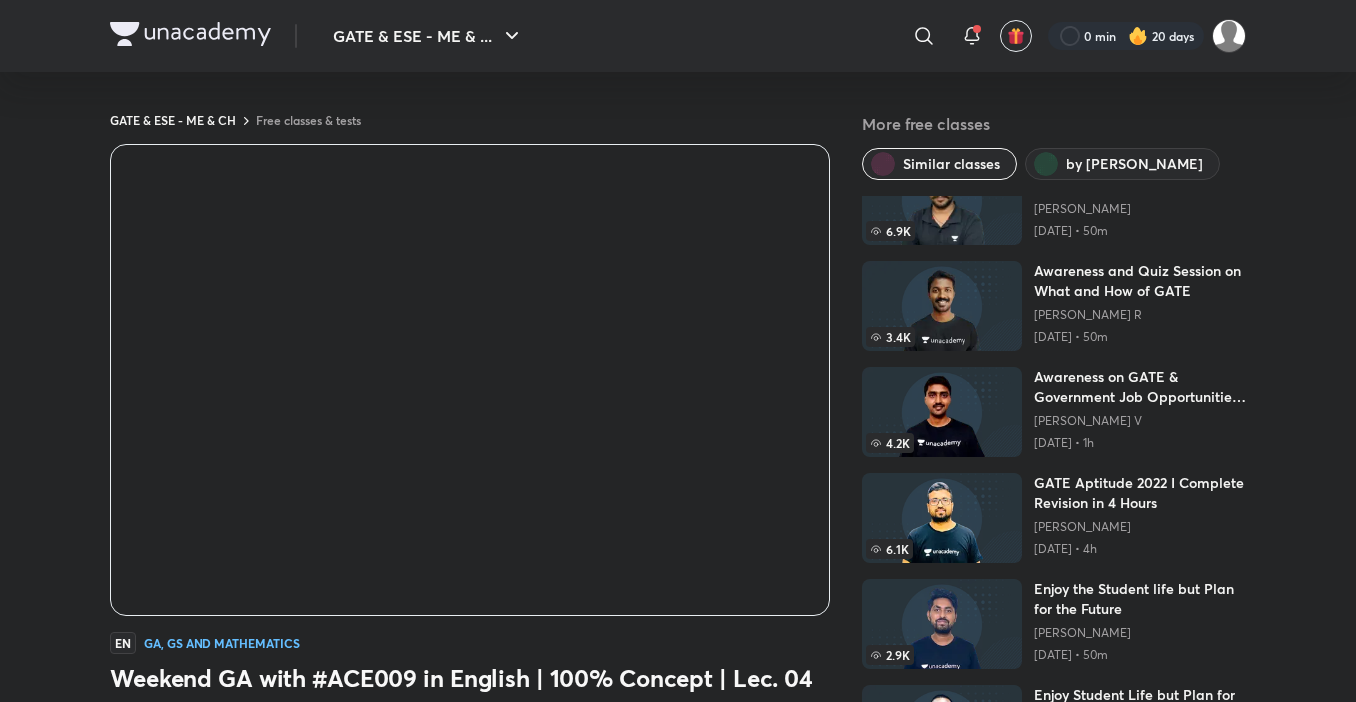 scroll, scrollTop: 227, scrollLeft: 0, axis: vertical 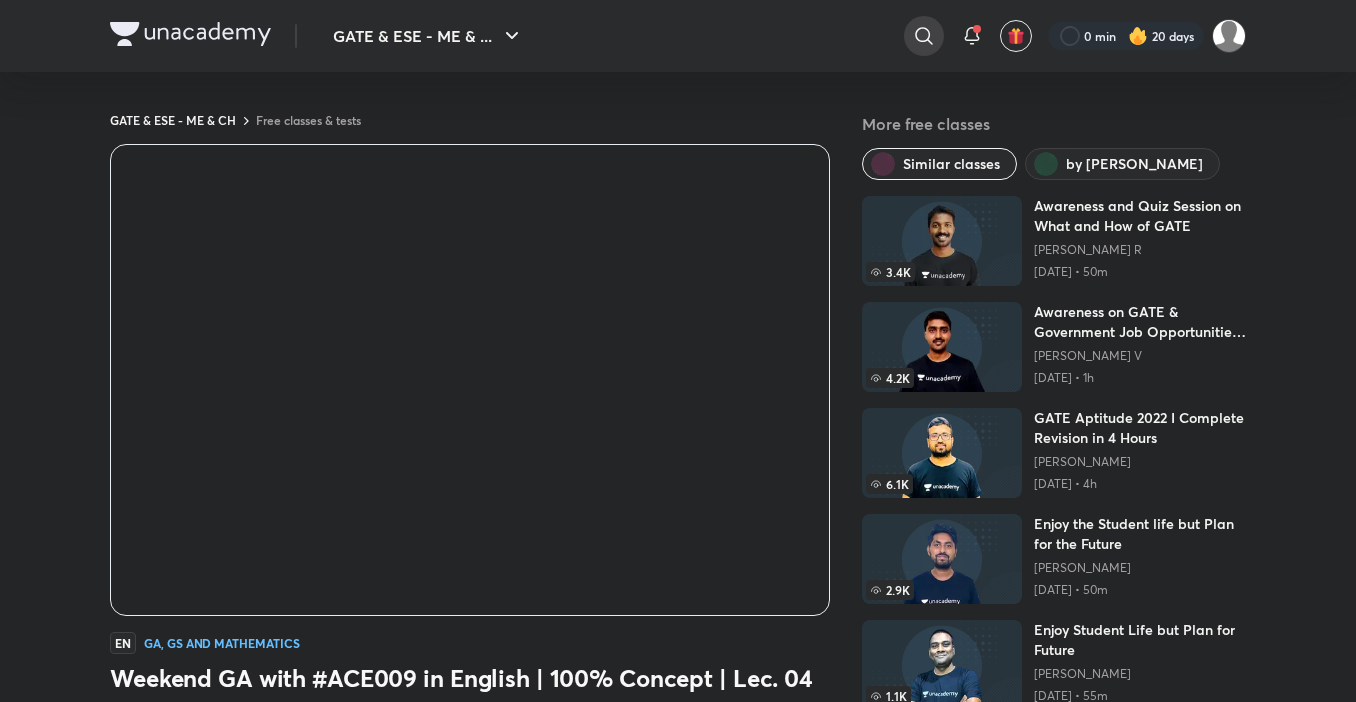 click 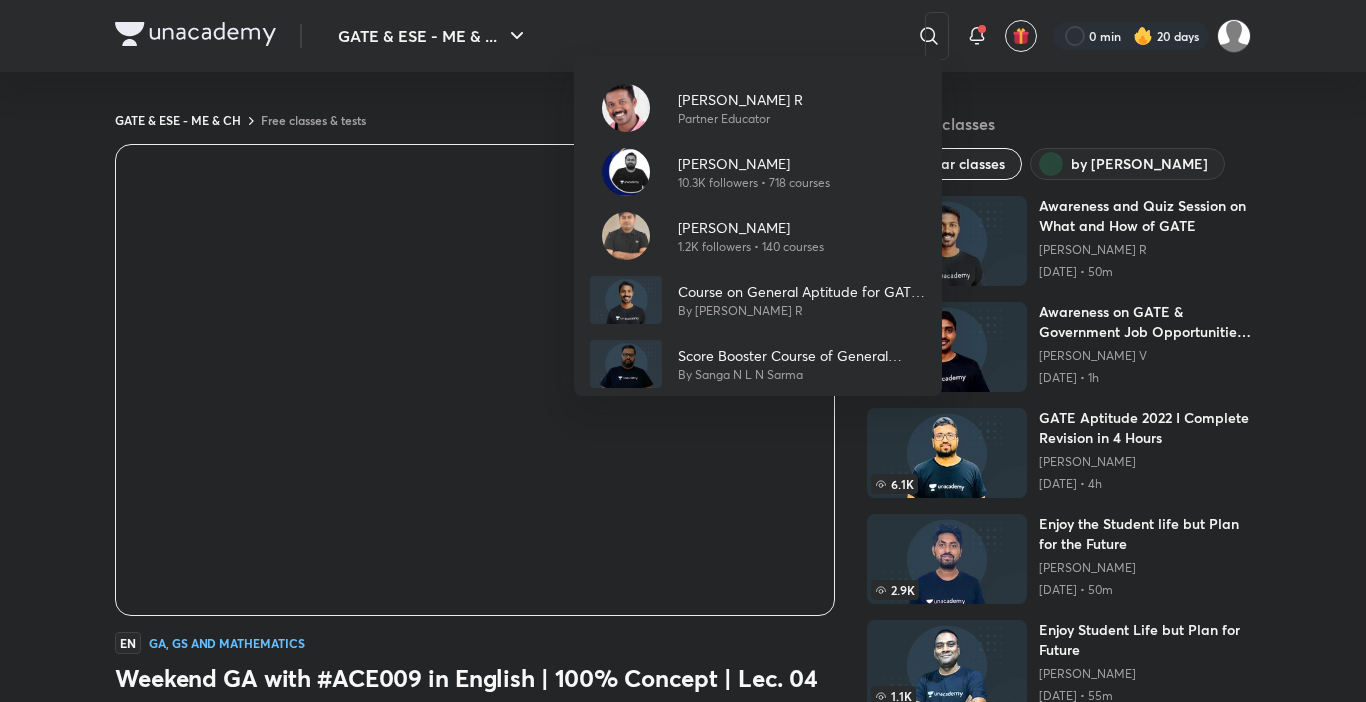 click on "[PERSON_NAME] R Partner Educator [PERSON_NAME] 10.3K followers • 718 courses [PERSON_NAME] 1.2K followers • 140 courses Course on General Aptitude for GATE 2023-24 - Part I By [PERSON_NAME] R Score Booster Course of General Aptitude for GATE '21 By Sanga N L N Sarma" at bounding box center (683, 351) 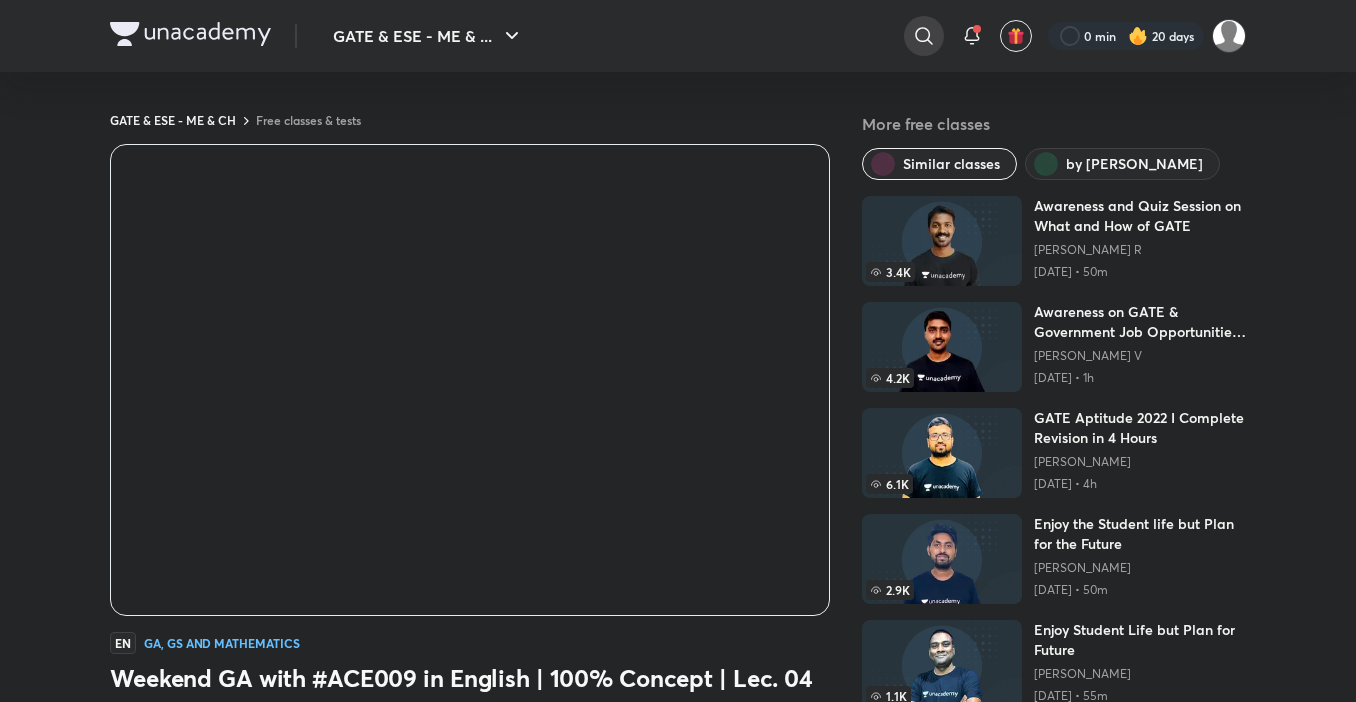 click 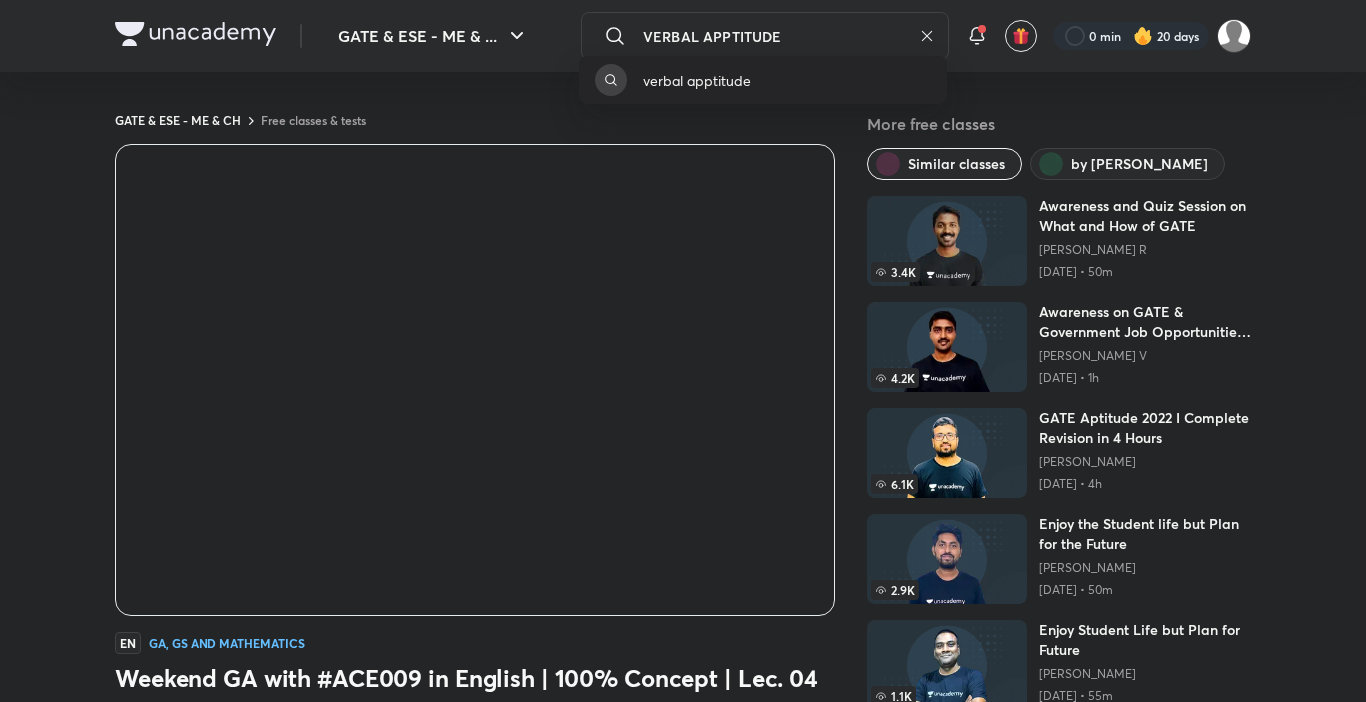 type on "VERBAL APPTITUDE" 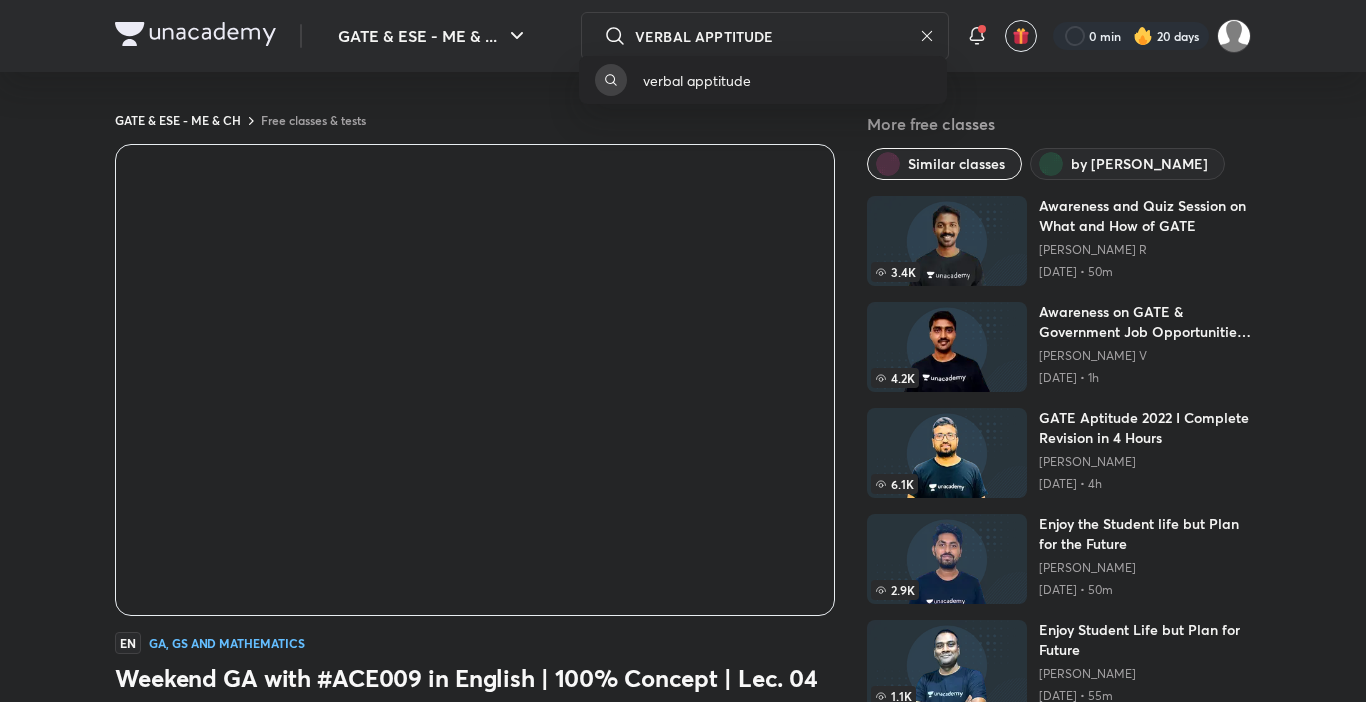 click on "verbal apptitude" at bounding box center (763, 80) 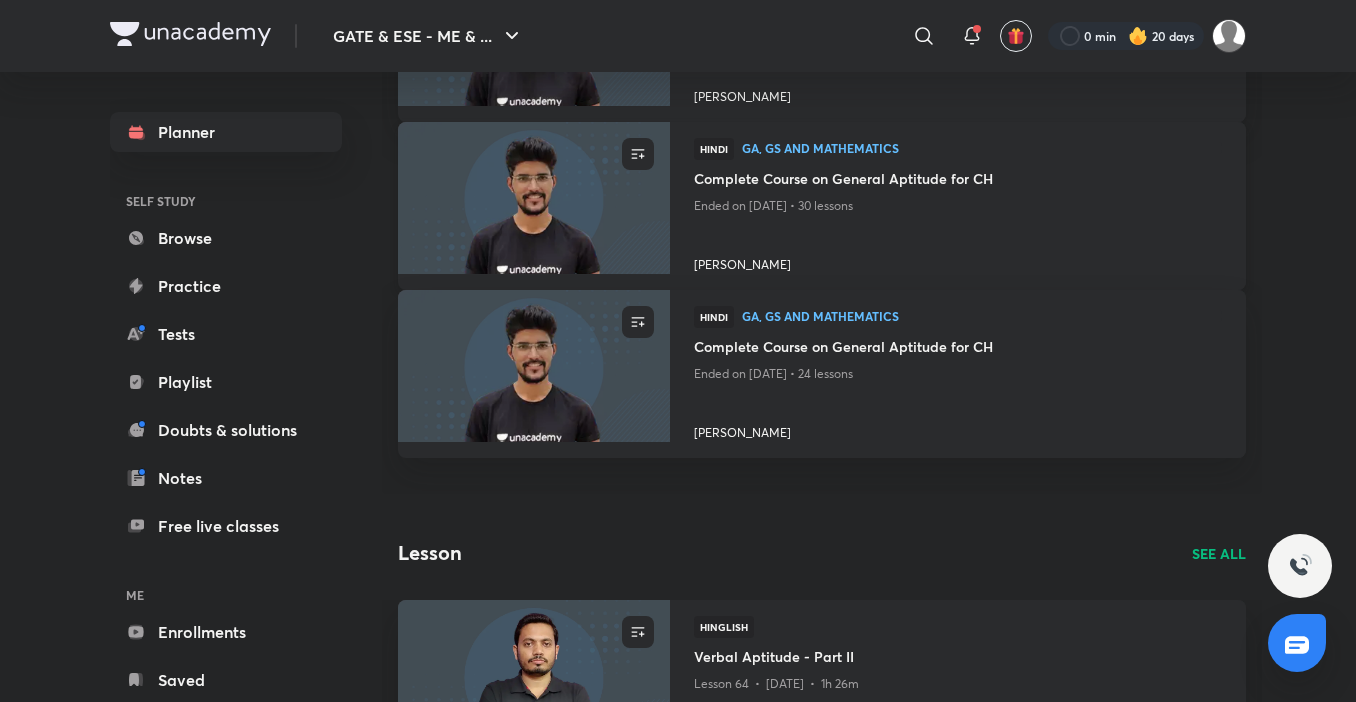scroll, scrollTop: 300, scrollLeft: 0, axis: vertical 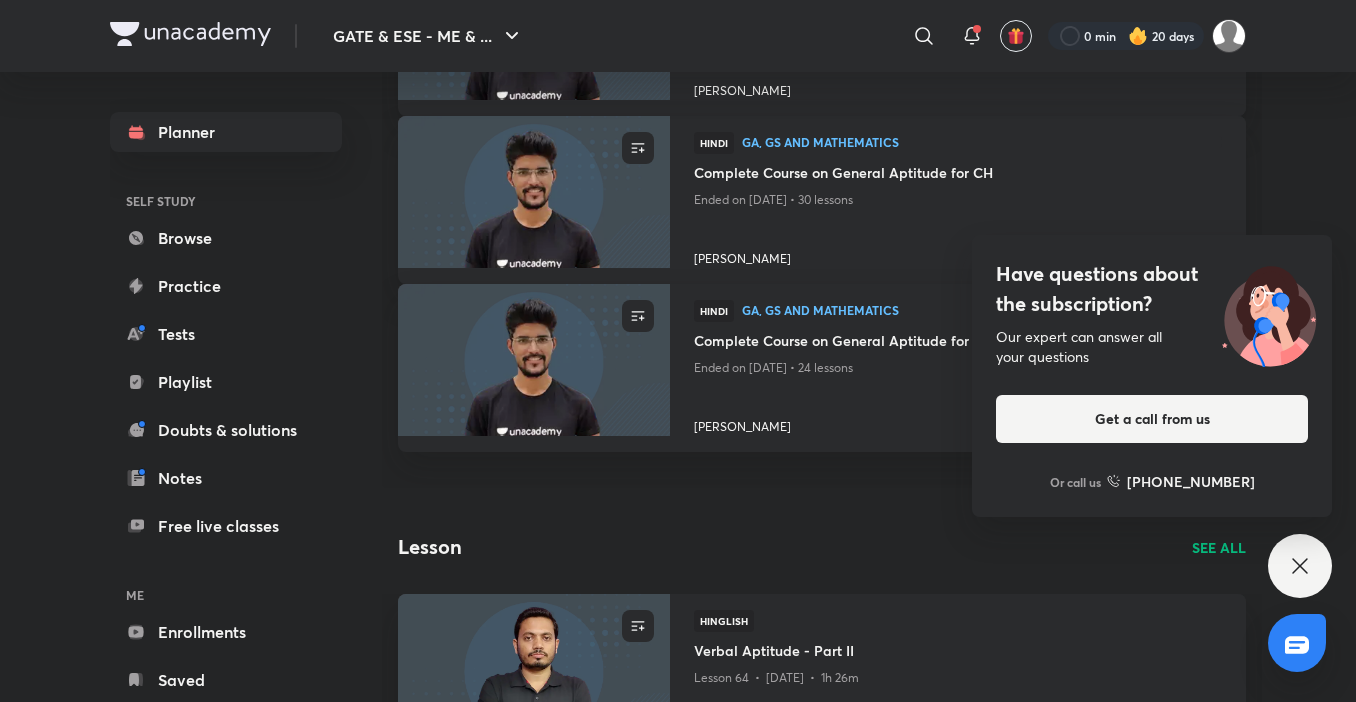 click on "Have questions about the subscription? Our expert can answer all your questions Get a call from us Or call us [PHONE_NUMBER]" at bounding box center (1300, 566) 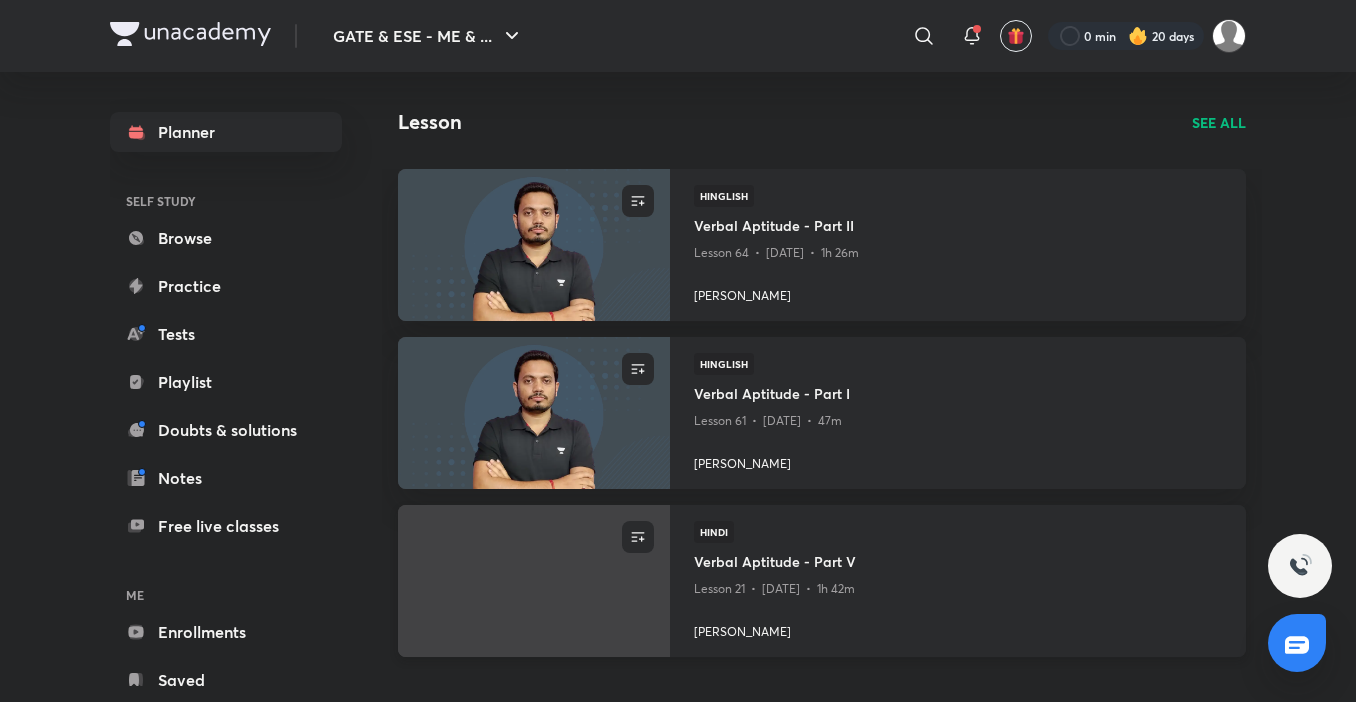 scroll, scrollTop: 732, scrollLeft: 0, axis: vertical 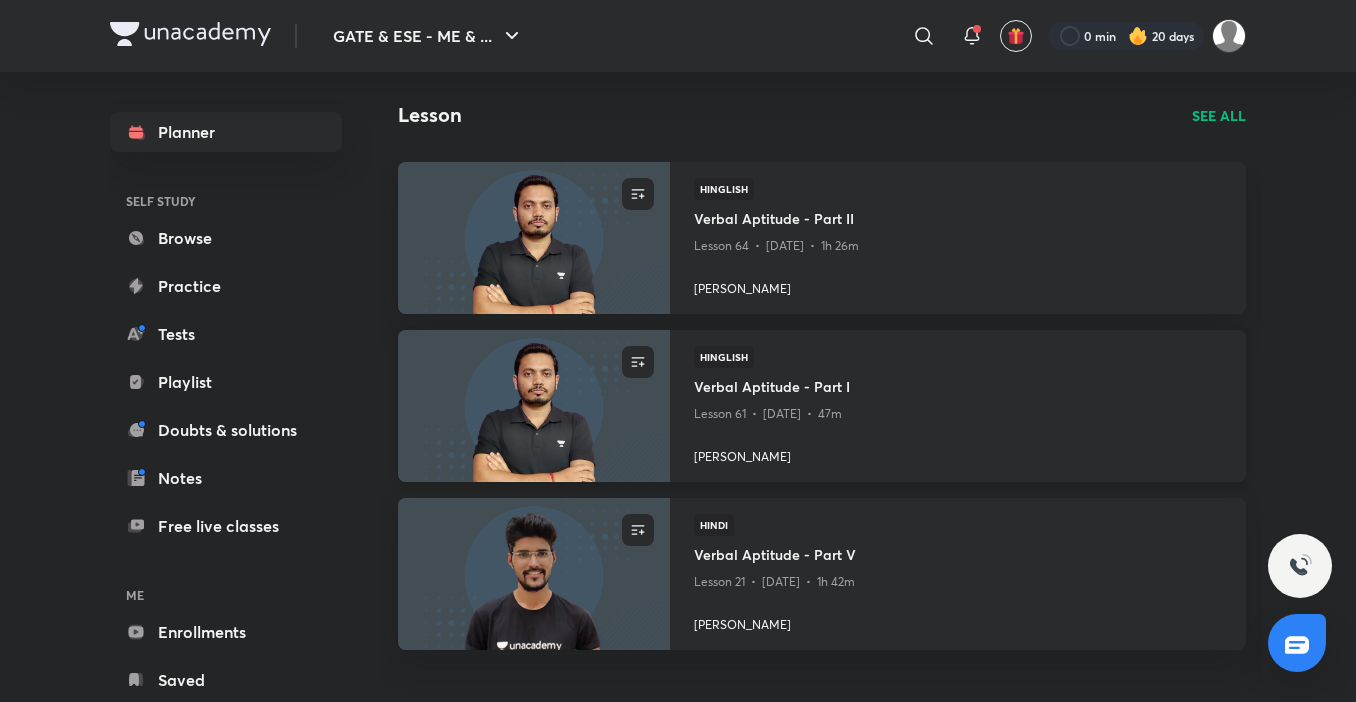 click at bounding box center [533, 405] 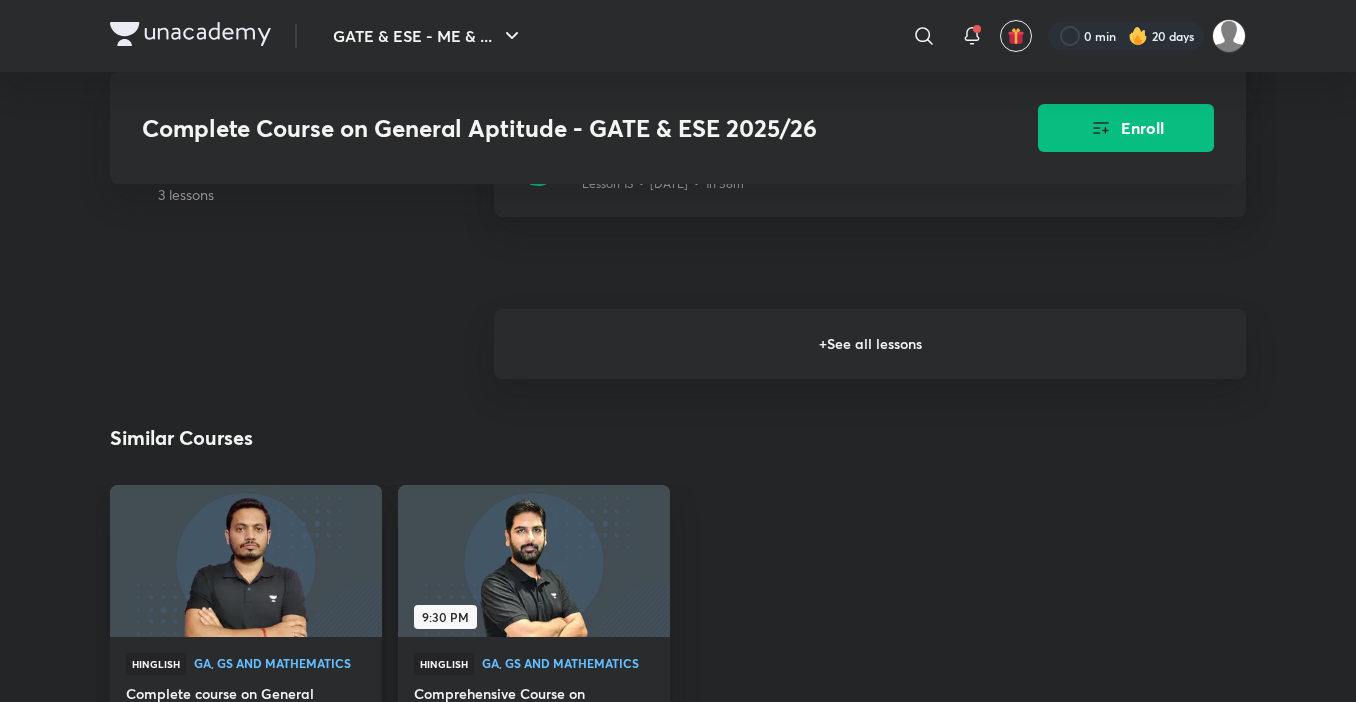 scroll, scrollTop: 2600, scrollLeft: 0, axis: vertical 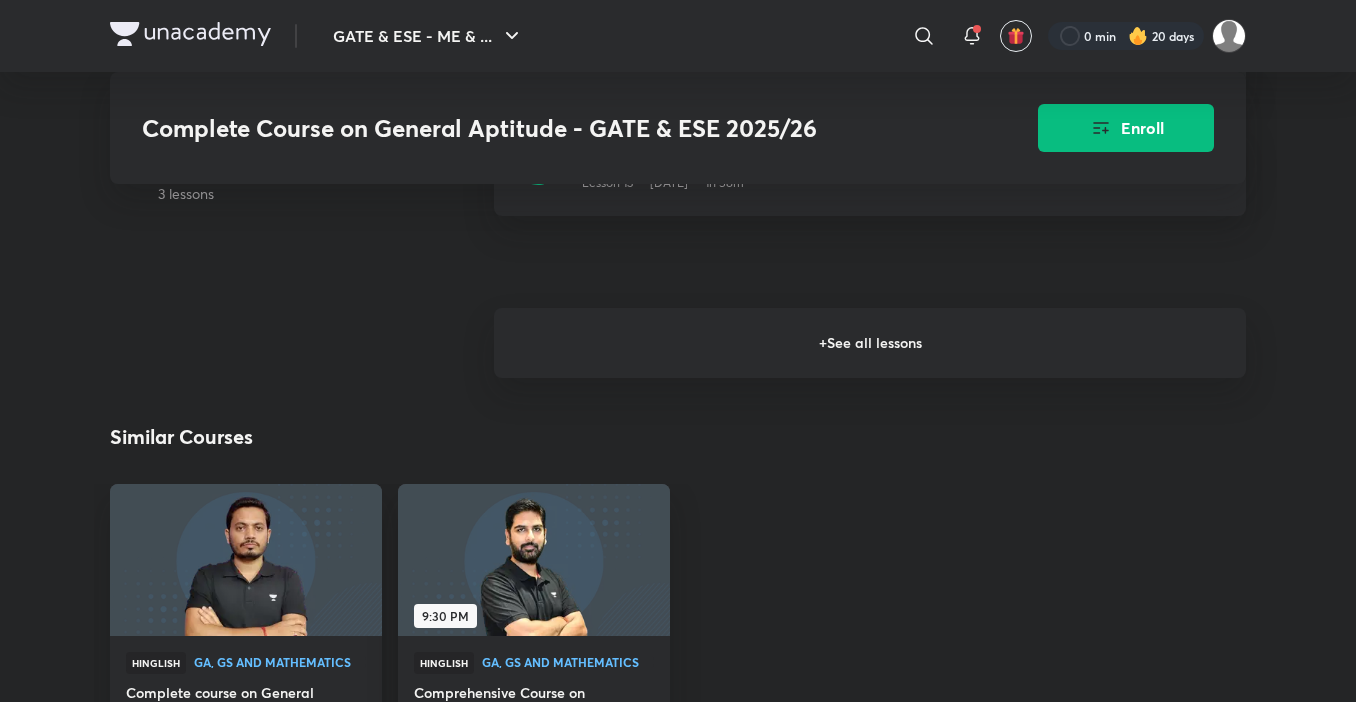 click on "+  See all lessons" at bounding box center (870, 343) 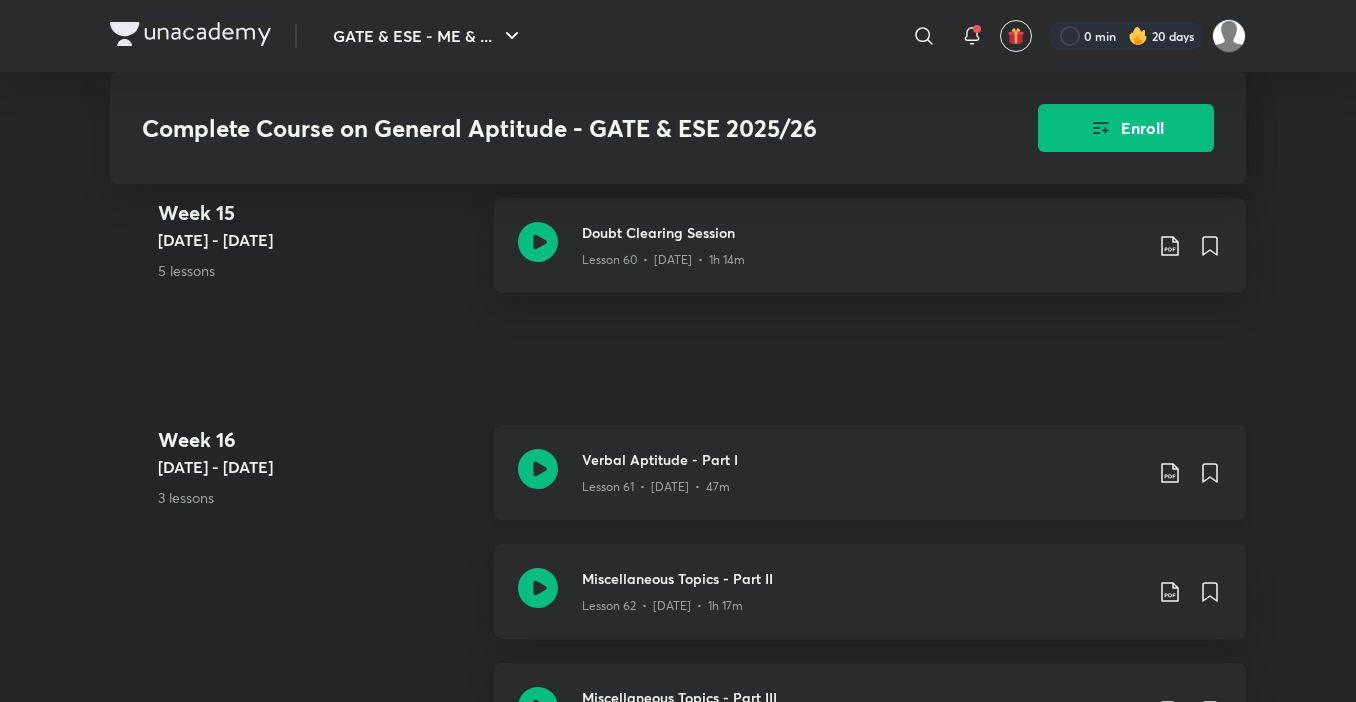 scroll, scrollTop: 9300, scrollLeft: 0, axis: vertical 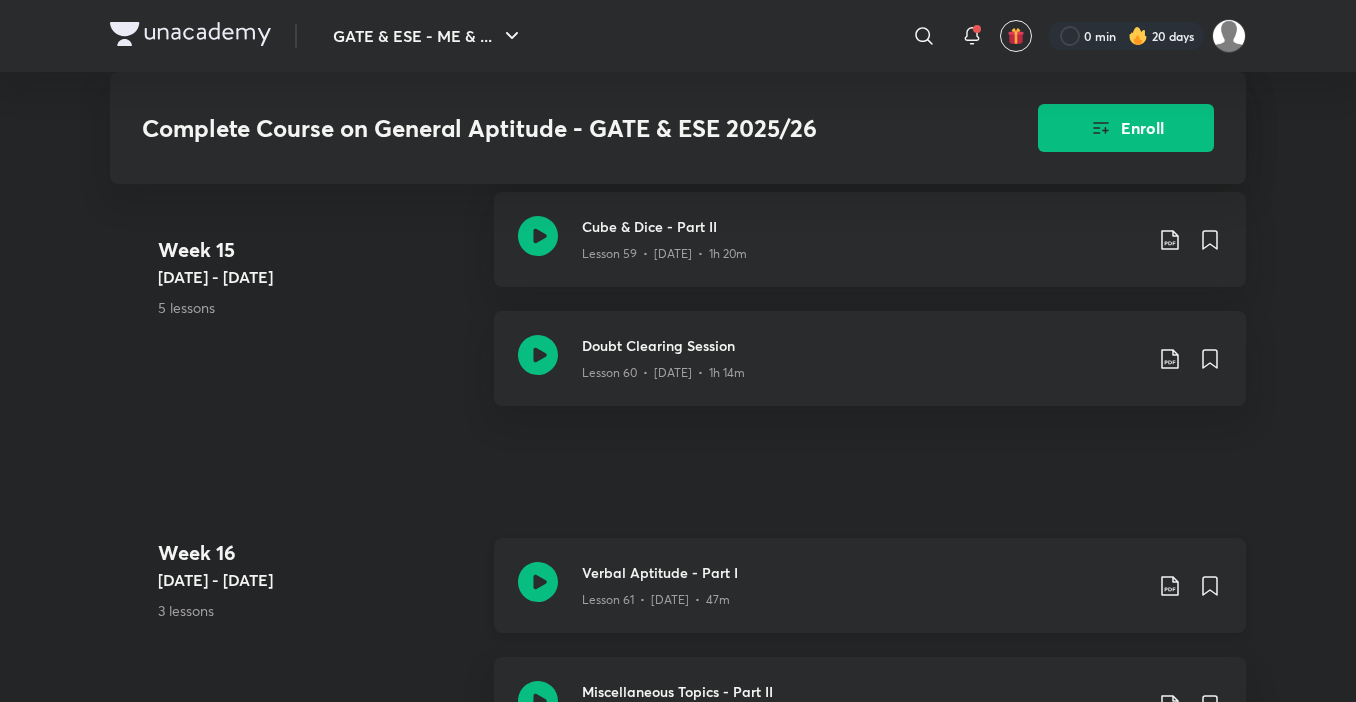 click on "Lesson 61  •  [DATE]  •  47m" at bounding box center [862, 596] 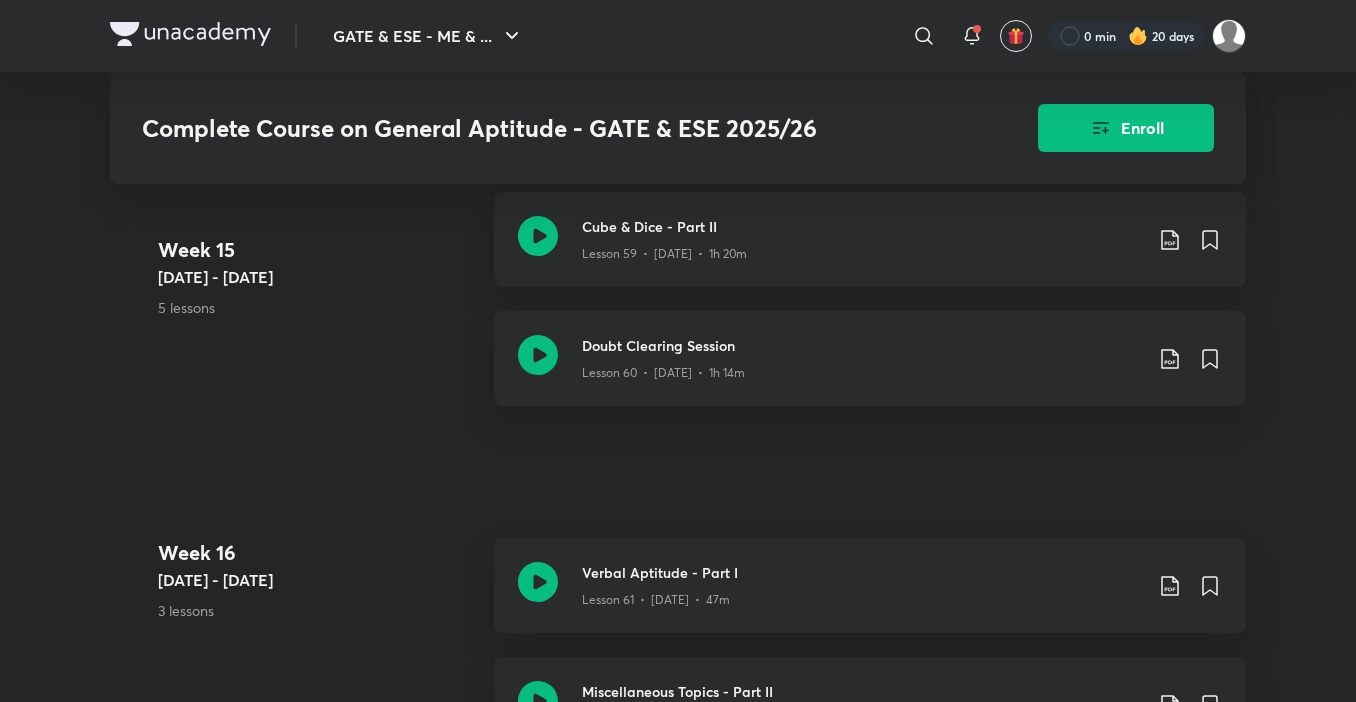 scroll, scrollTop: 8686, scrollLeft: 0, axis: vertical 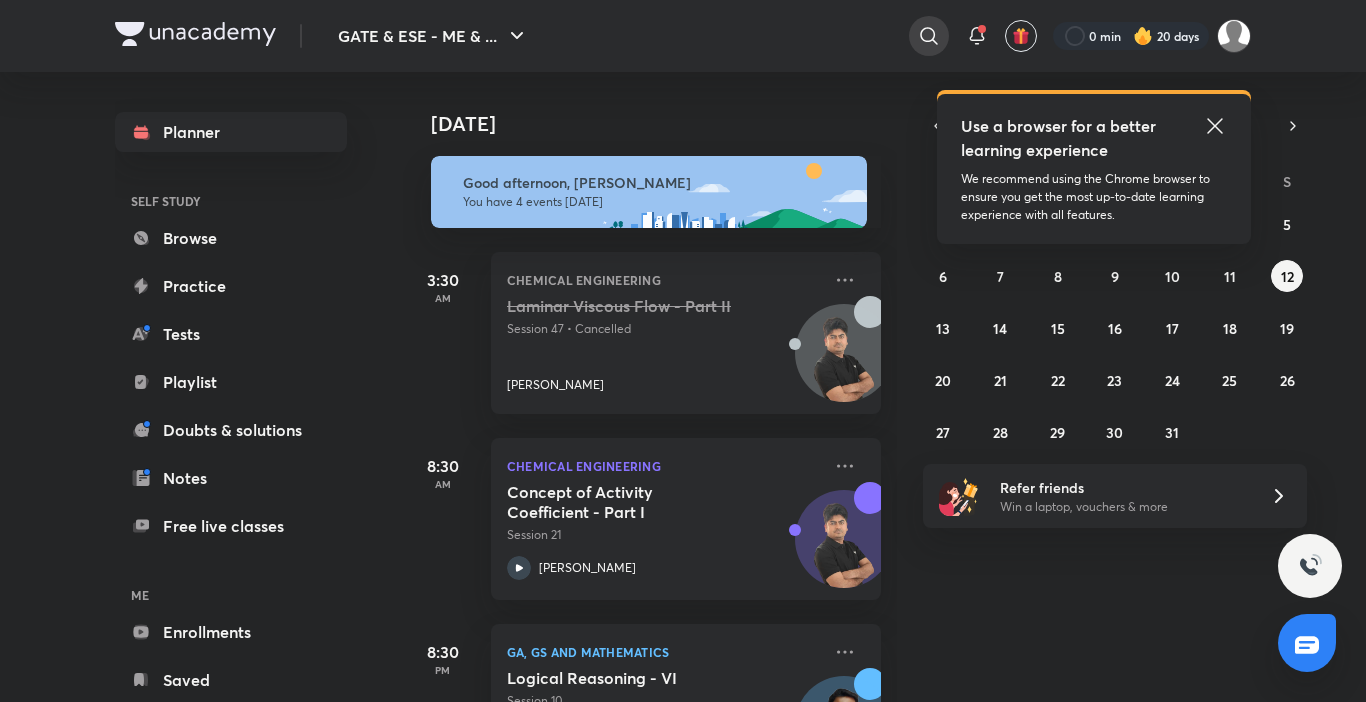 click 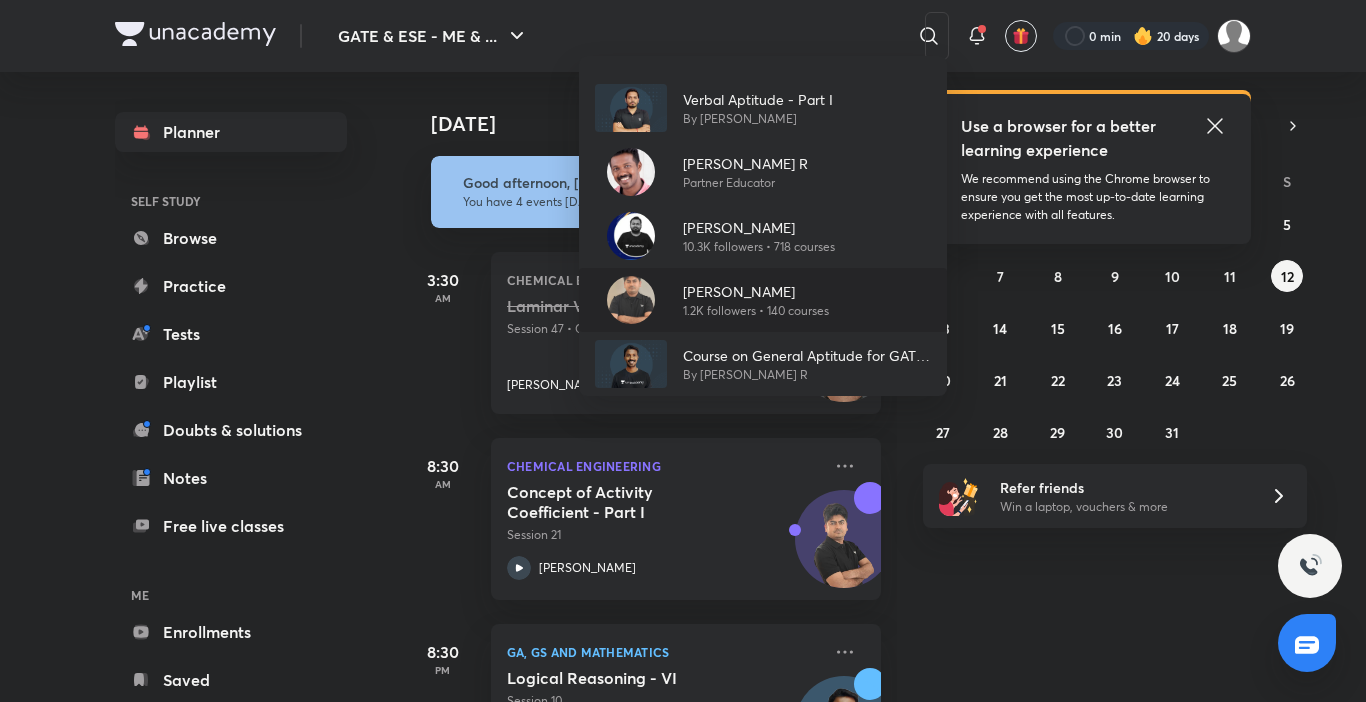 click on "[PERSON_NAME]" at bounding box center [756, 291] 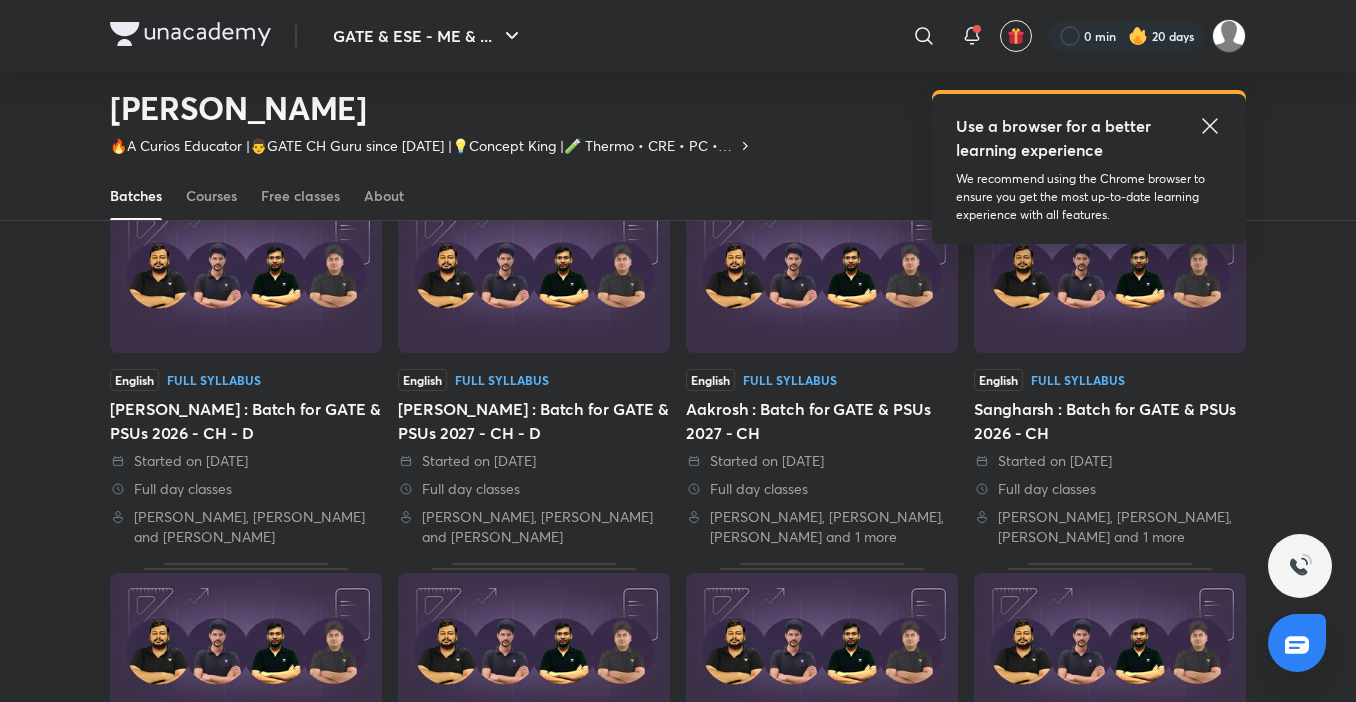 scroll, scrollTop: 426, scrollLeft: 0, axis: vertical 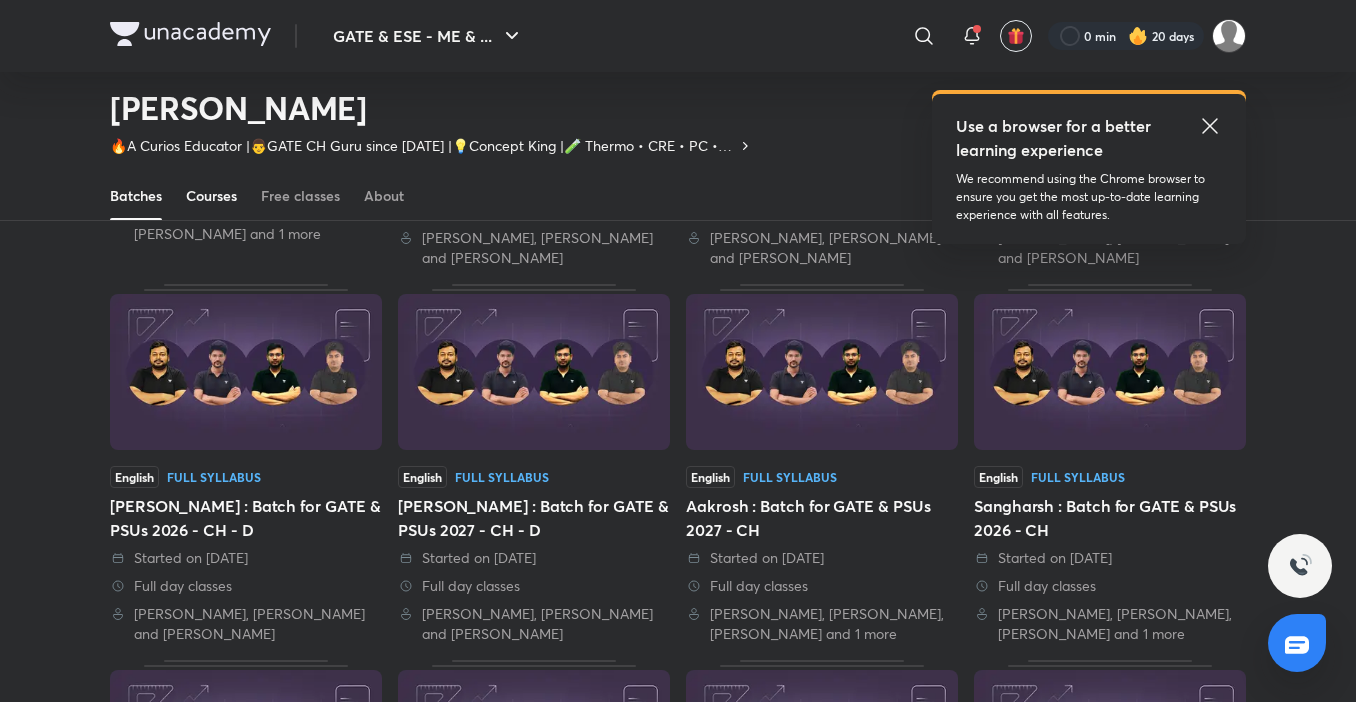click on "Courses" at bounding box center (211, 196) 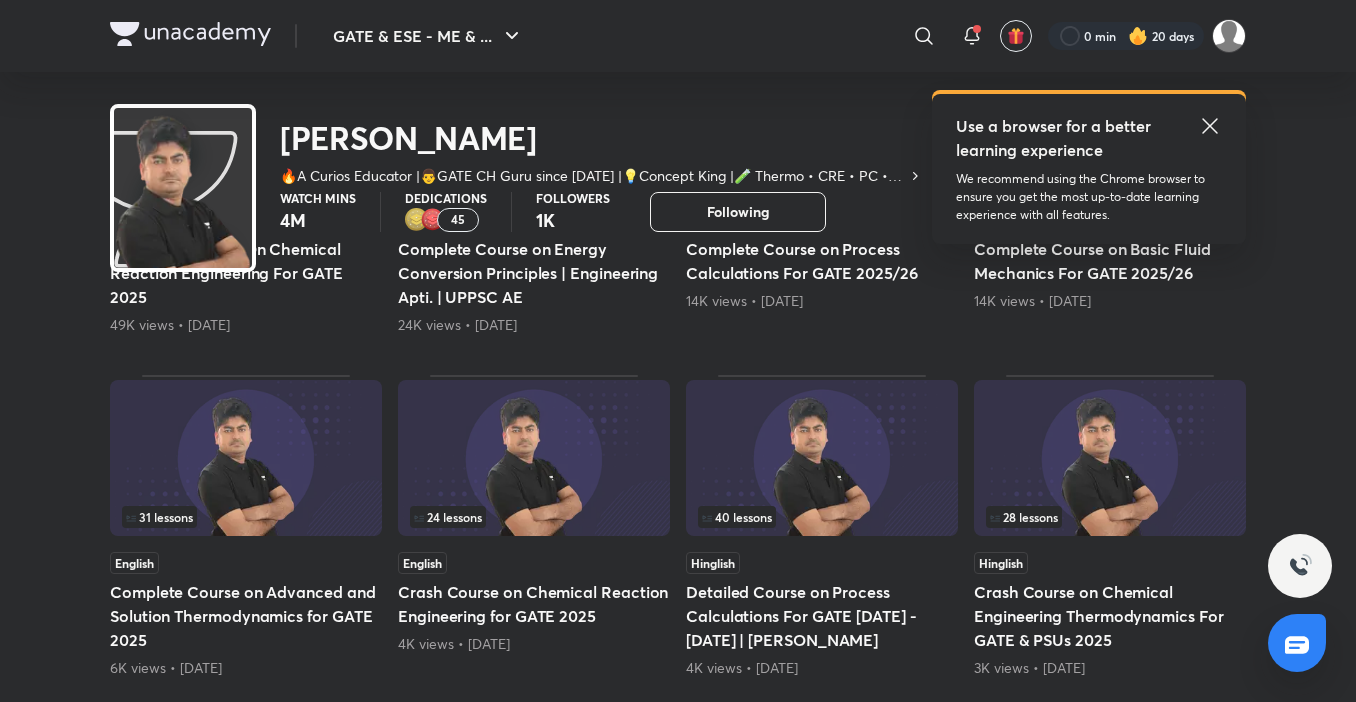 scroll, scrollTop: 0, scrollLeft: 0, axis: both 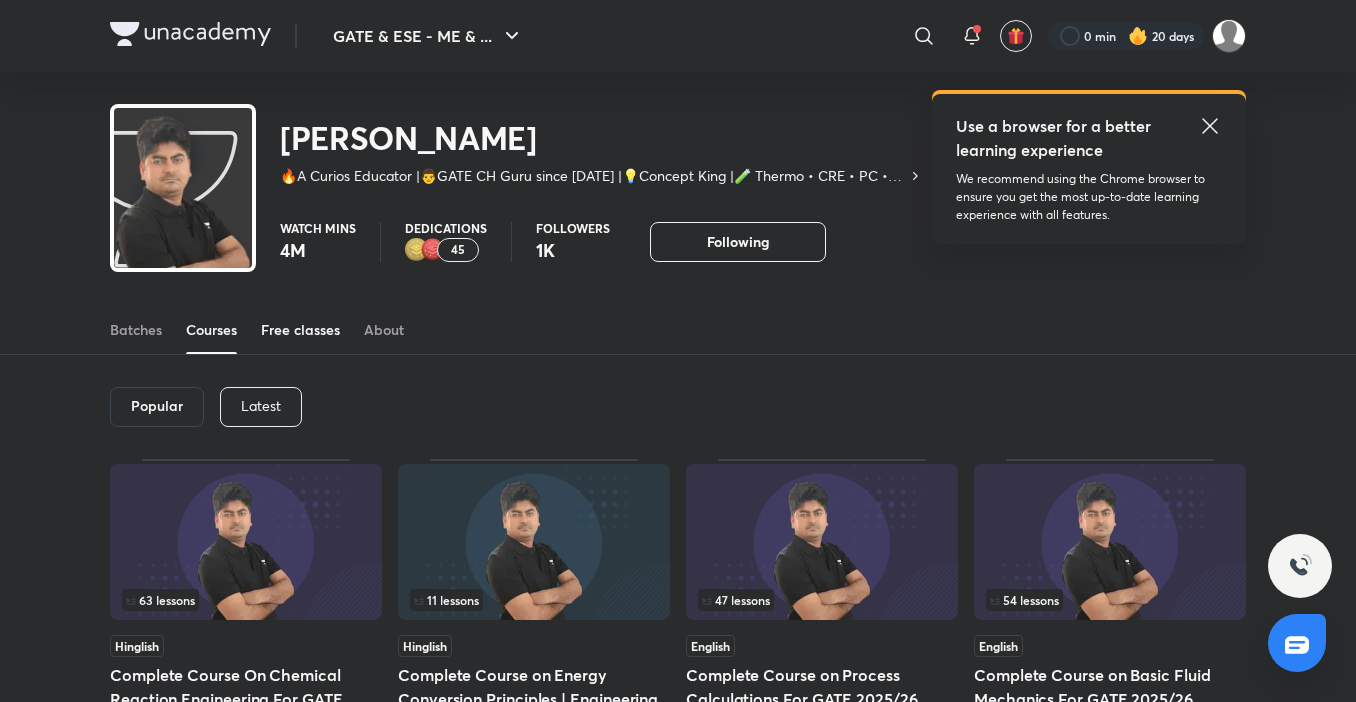 click on "Free classes" at bounding box center [300, 330] 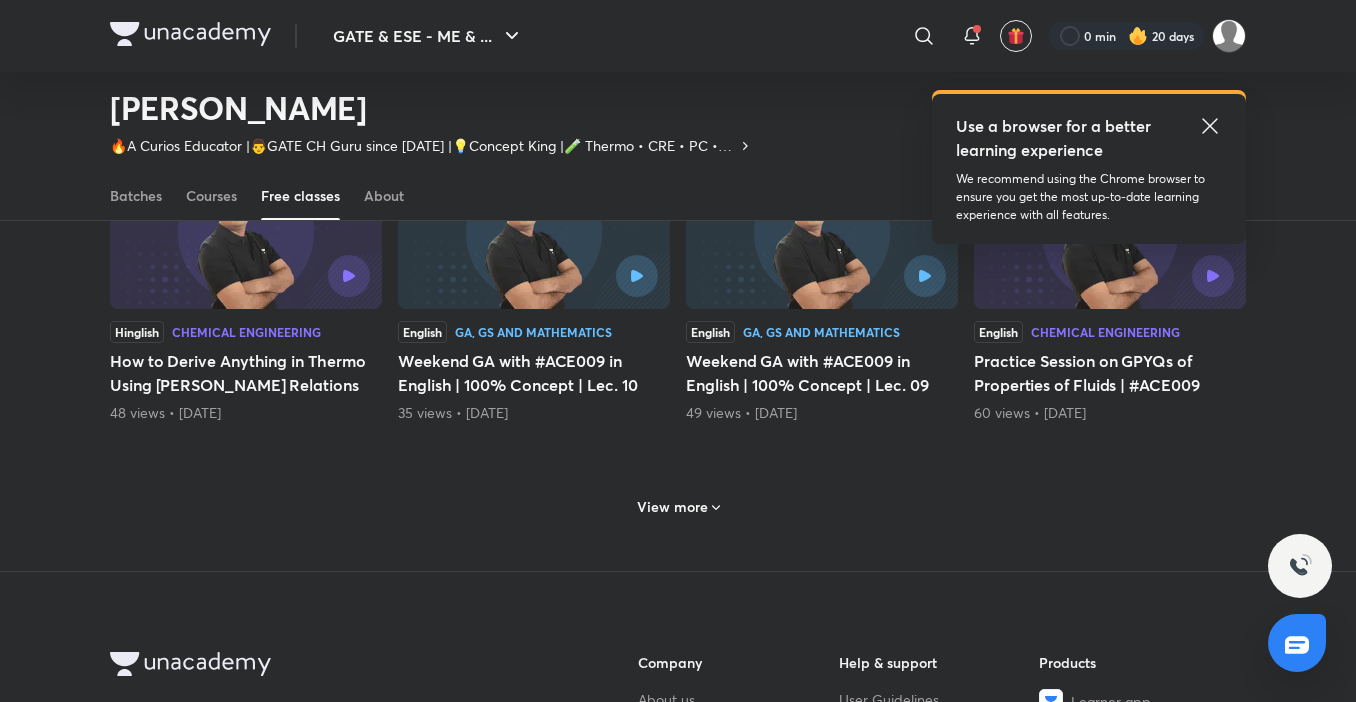 scroll, scrollTop: 987, scrollLeft: 0, axis: vertical 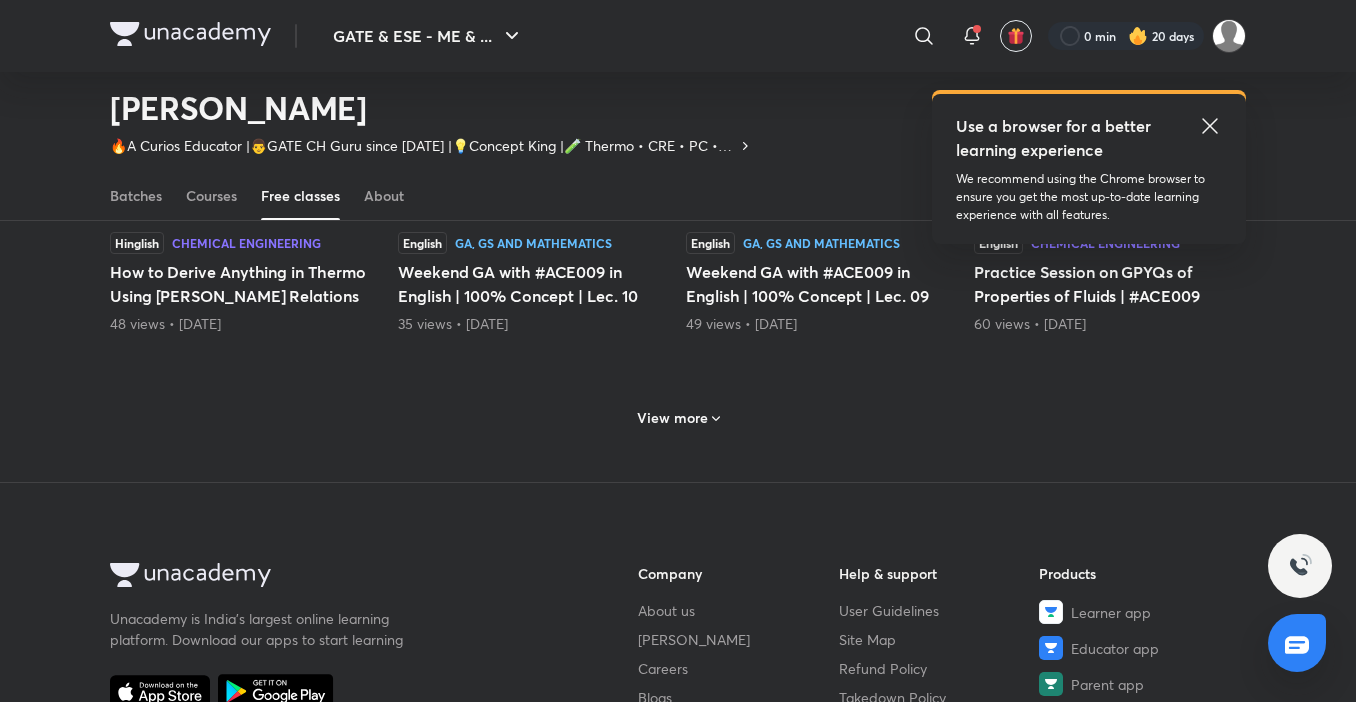 click on "View more" at bounding box center [678, 416] 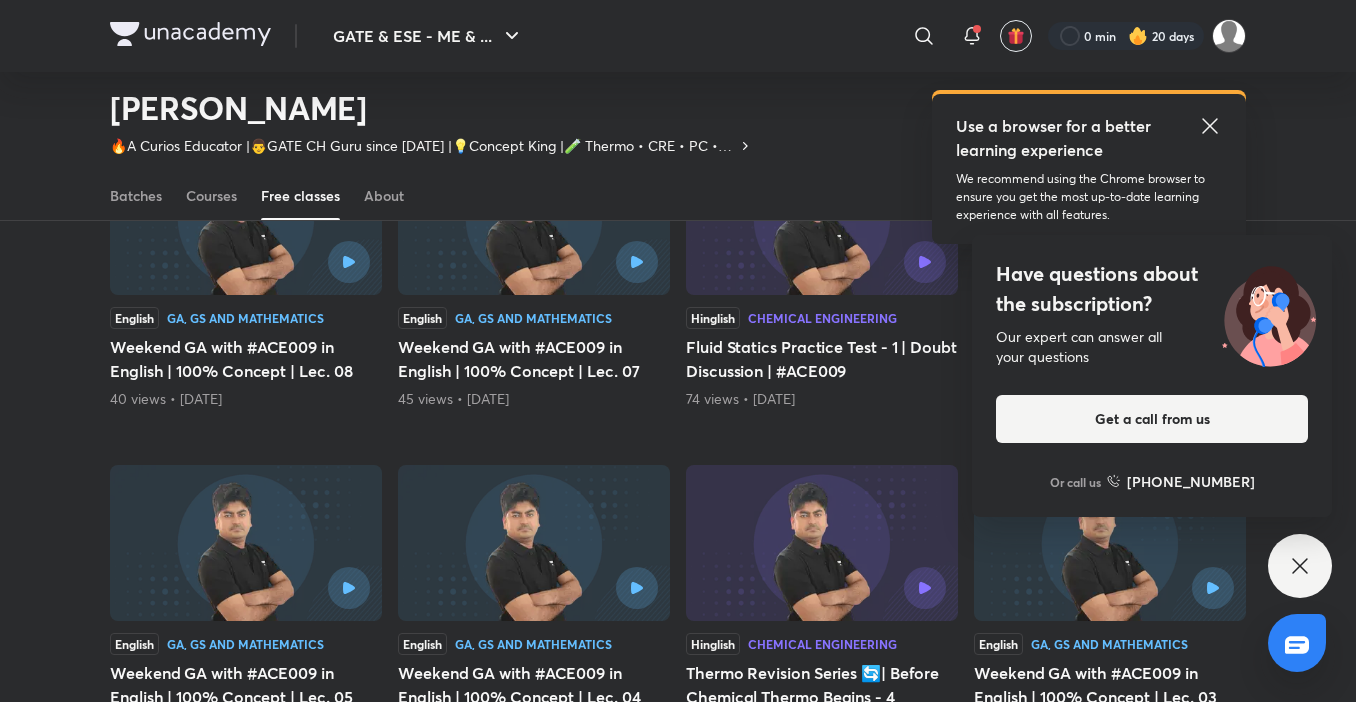 scroll, scrollTop: 1287, scrollLeft: 0, axis: vertical 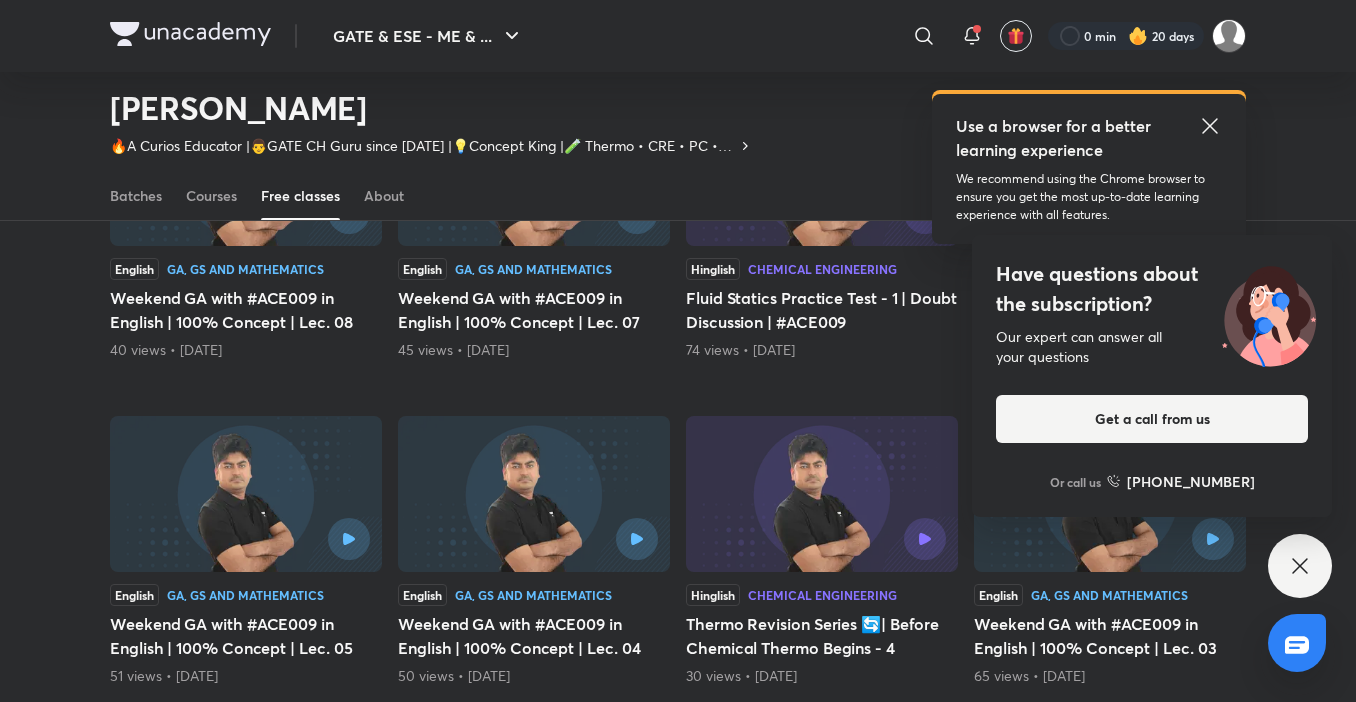 click at bounding box center [246, 494] 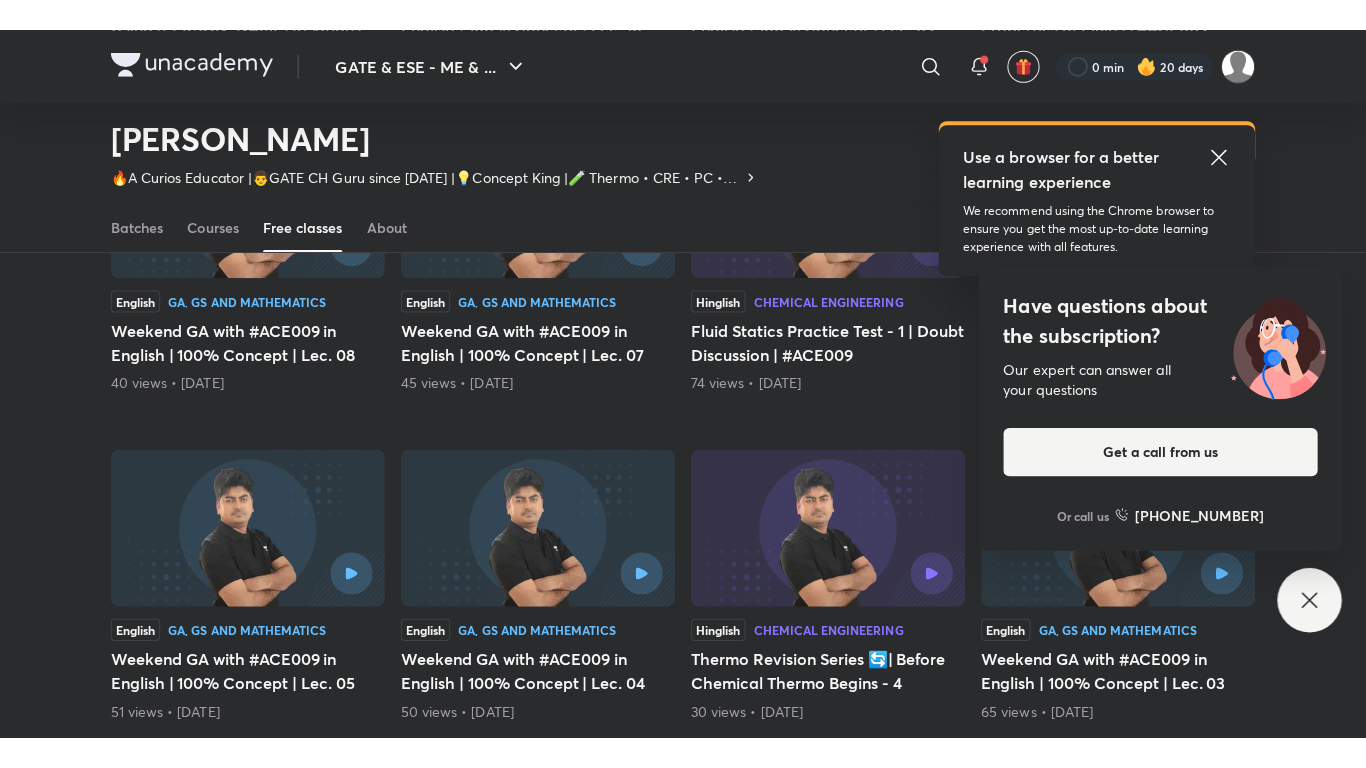 scroll, scrollTop: 0, scrollLeft: 0, axis: both 